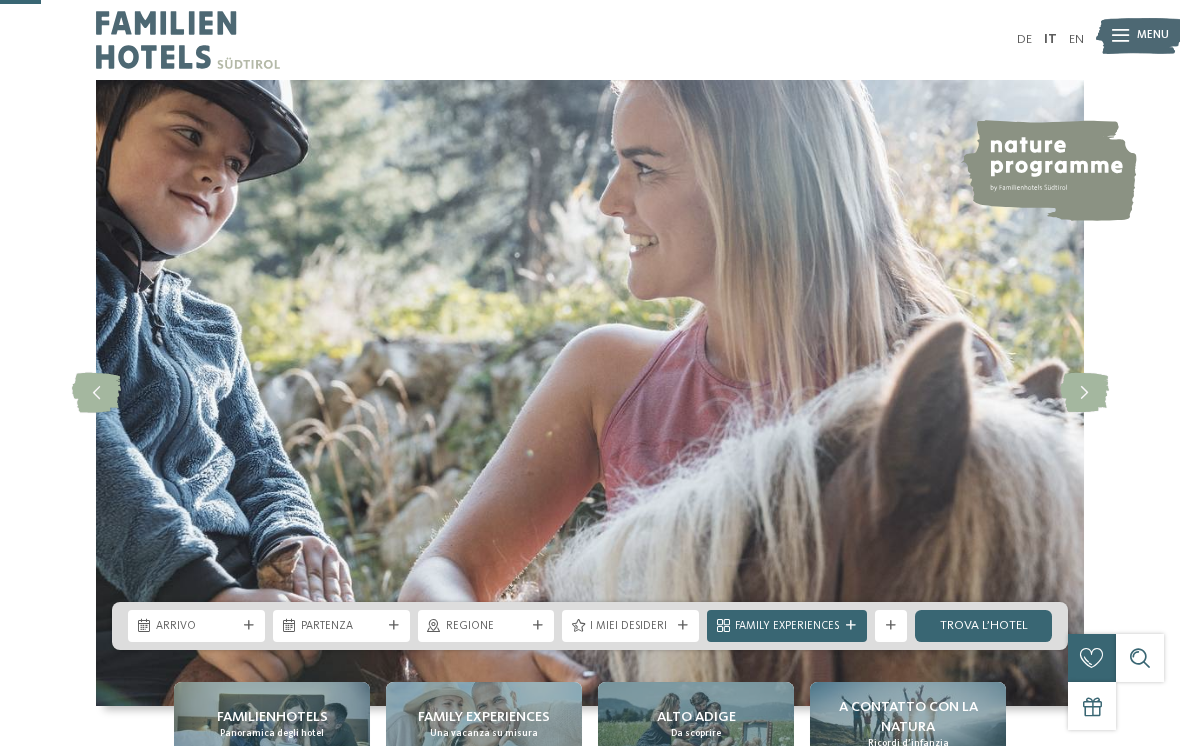scroll, scrollTop: 231, scrollLeft: 0, axis: vertical 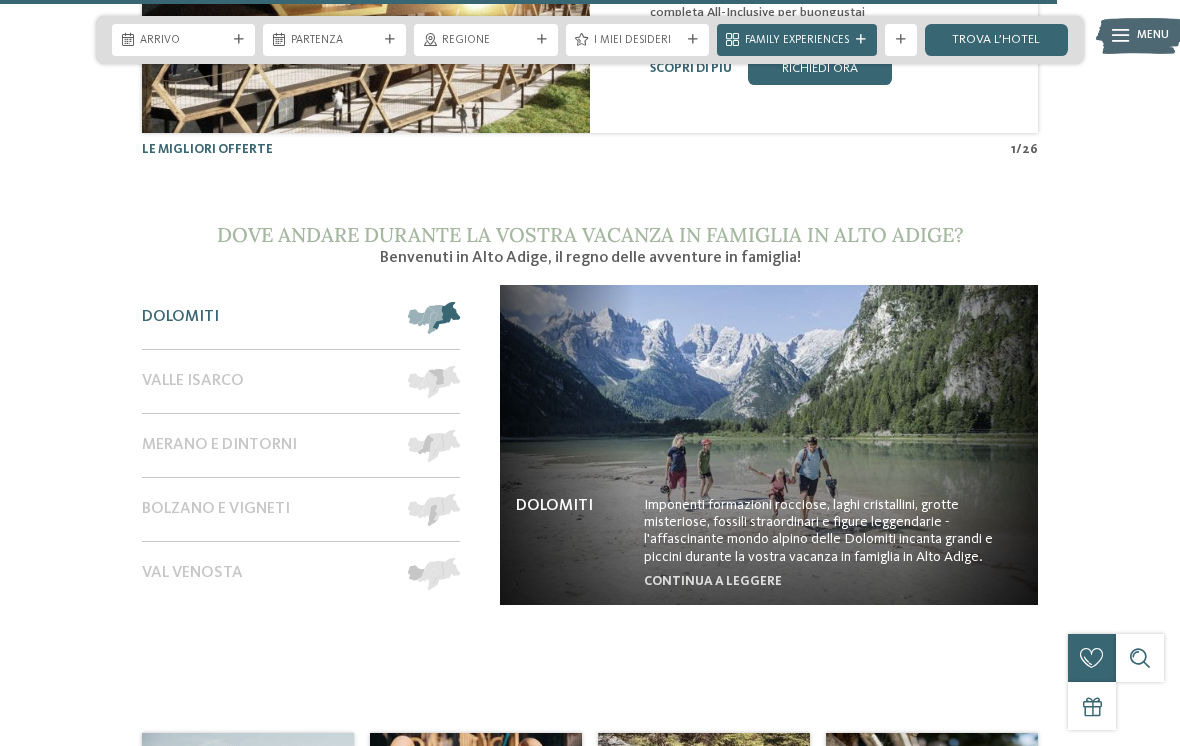click on "Dolomiti" at bounding box center (180, 317) 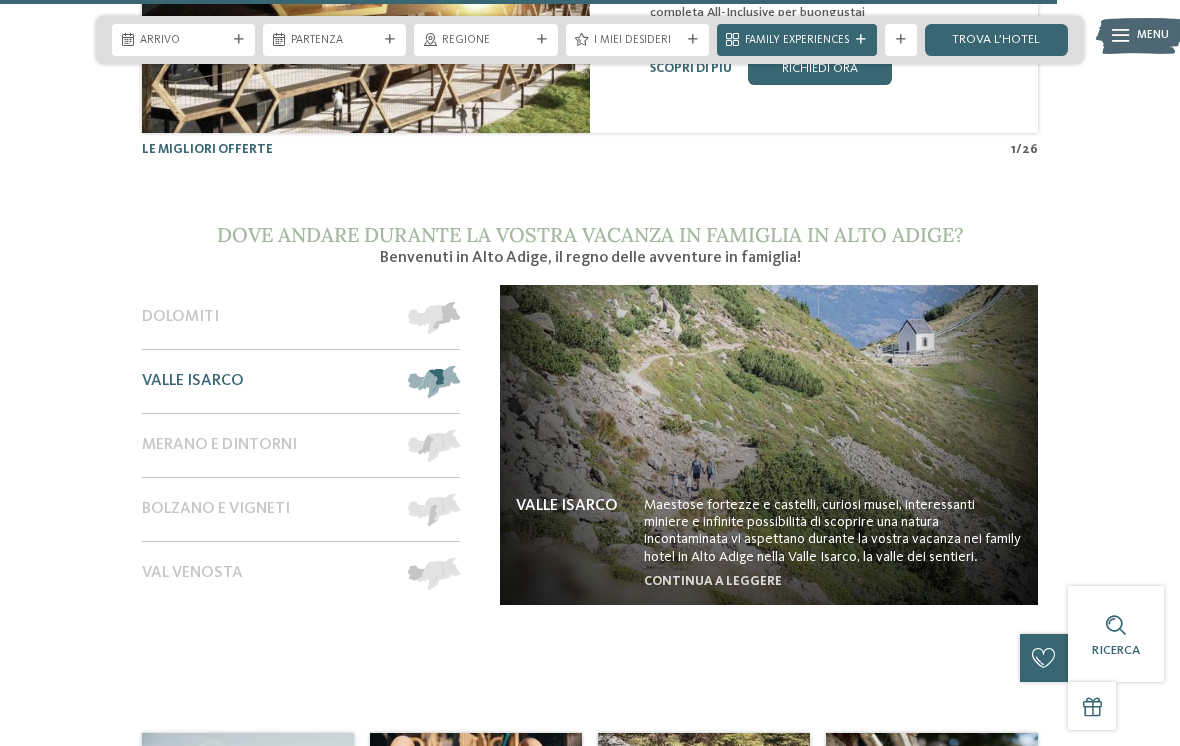 click on "Dolomiti" at bounding box center [180, 317] 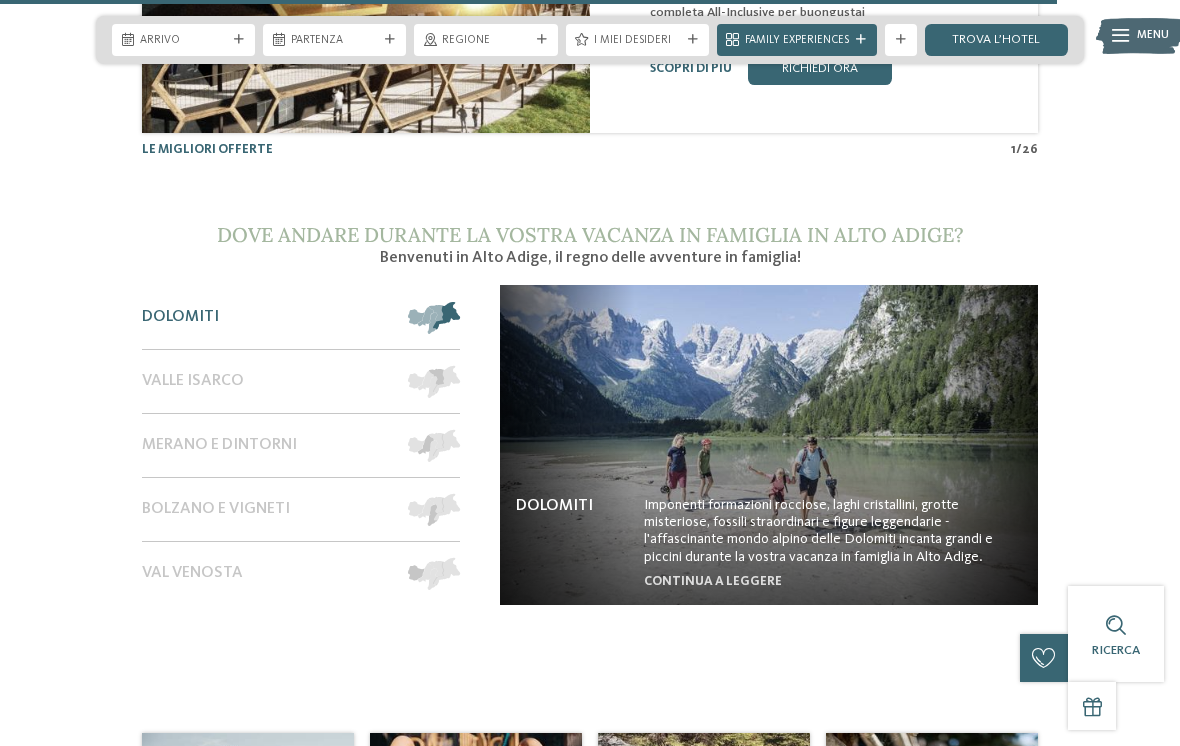 click at bounding box center (769, 445) 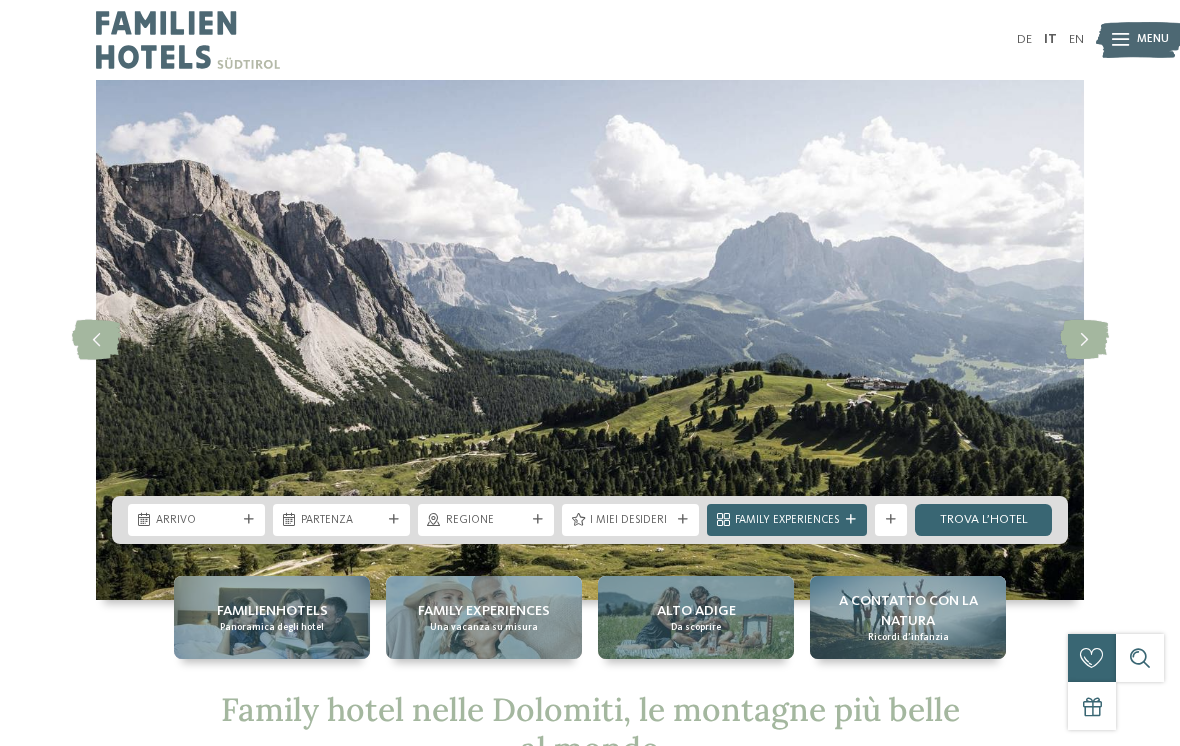 scroll, scrollTop: 140, scrollLeft: 0, axis: vertical 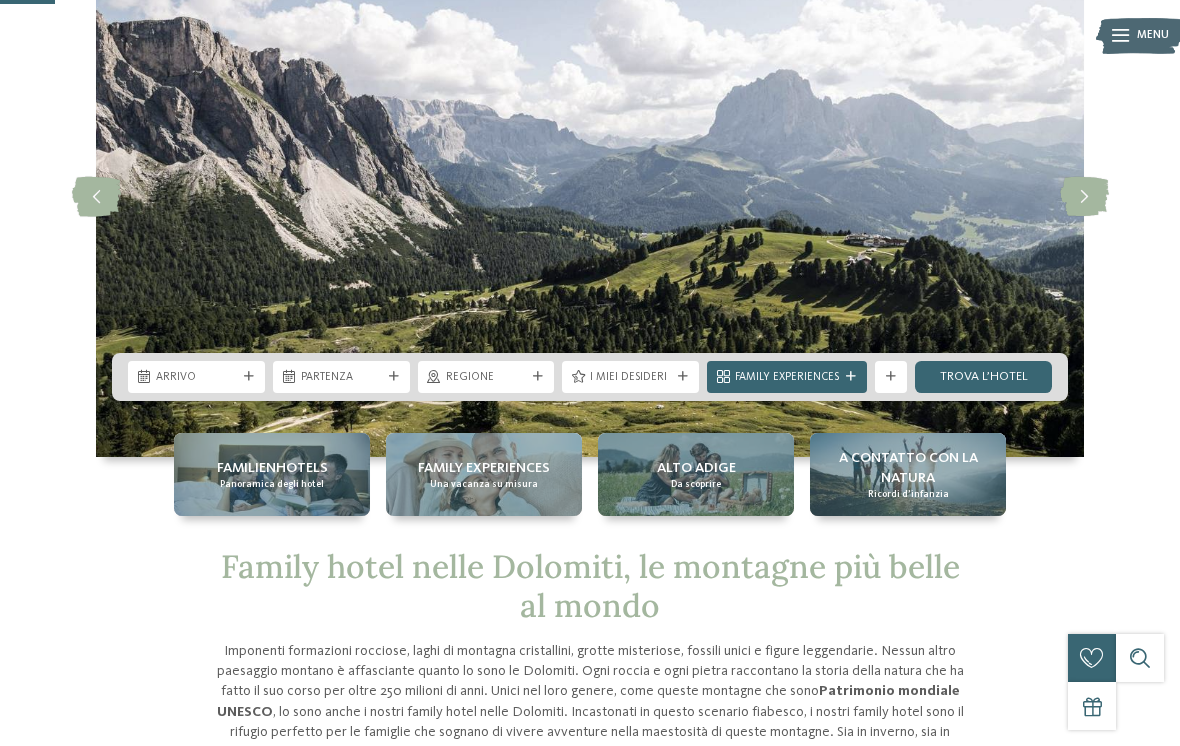 click on "Familienhotels" at bounding box center (272, 468) 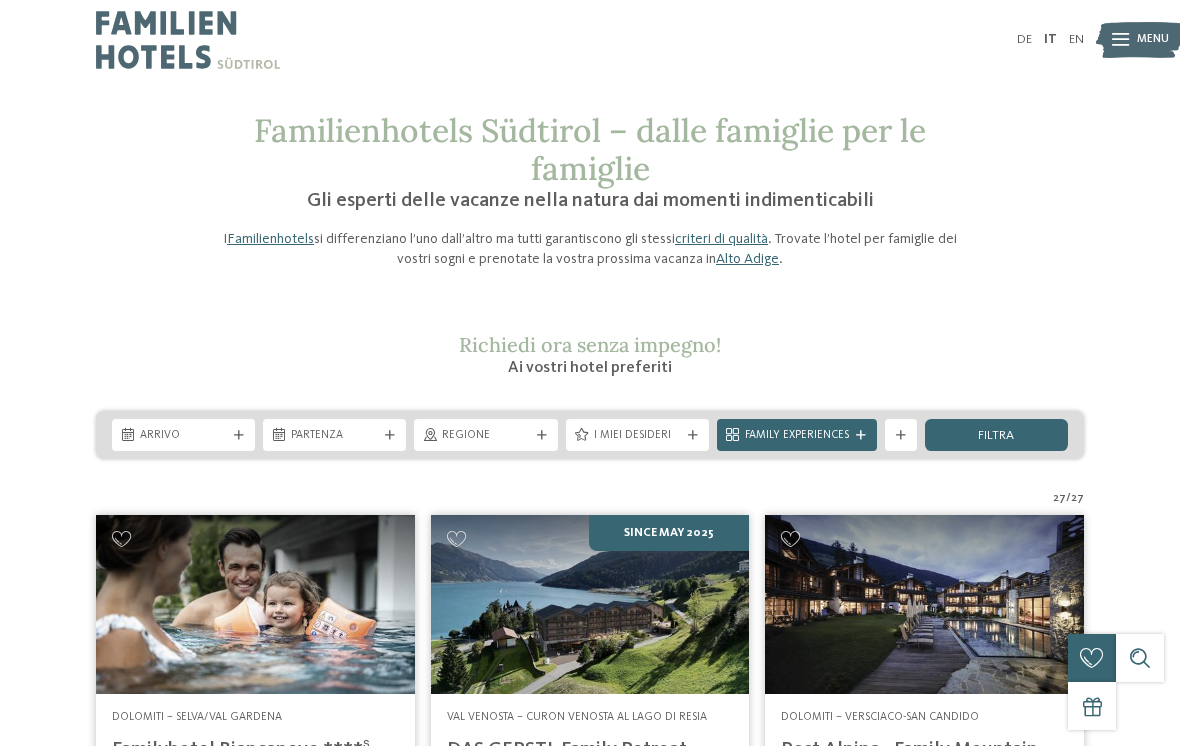 scroll, scrollTop: 17, scrollLeft: 0, axis: vertical 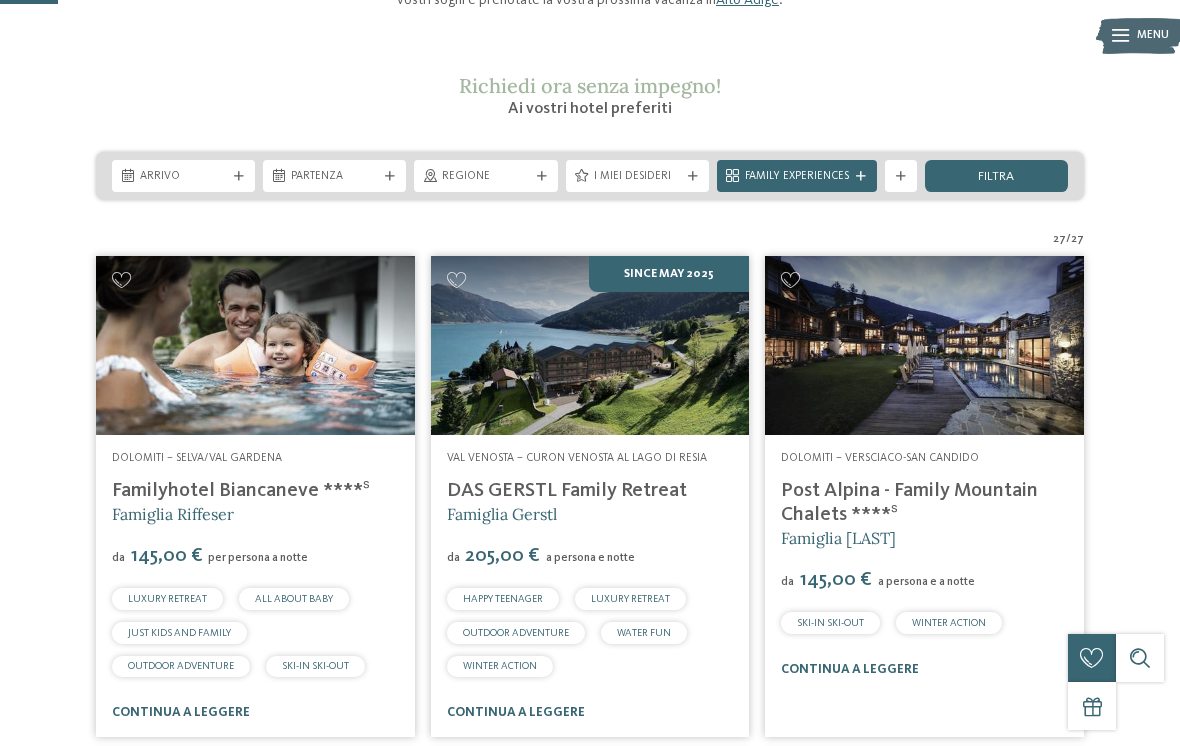 click at bounding box center [255, 345] 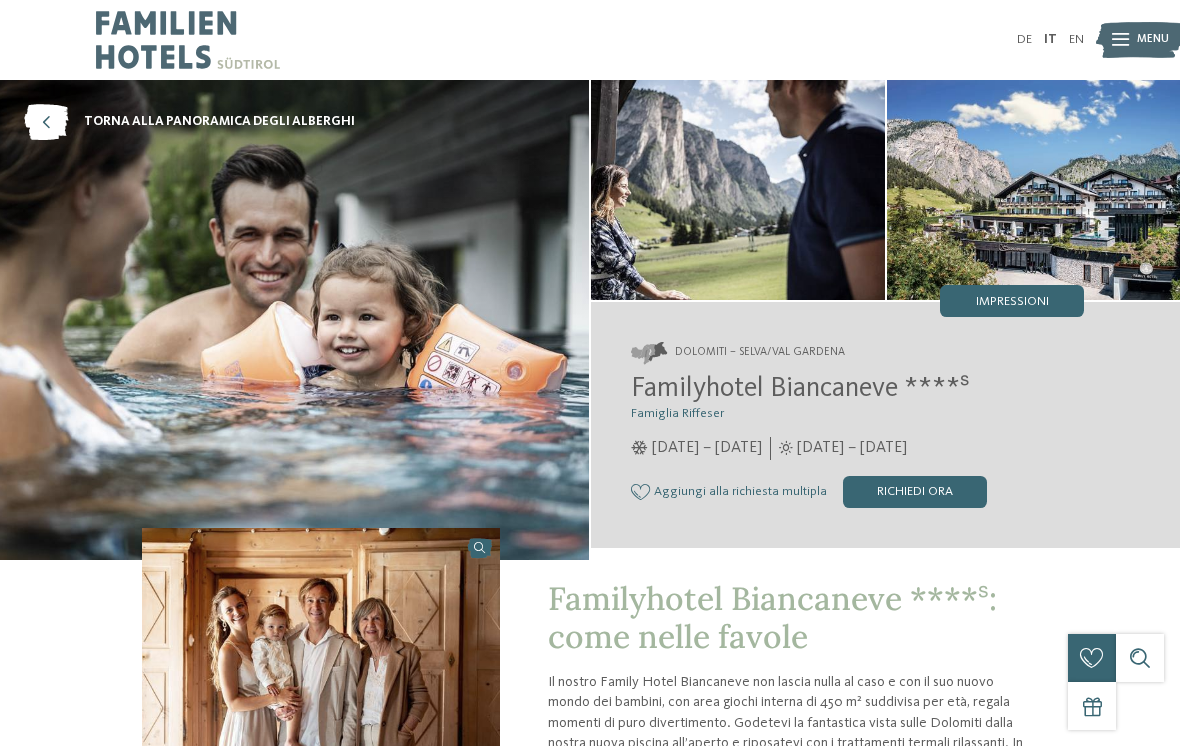 scroll, scrollTop: 0, scrollLeft: 0, axis: both 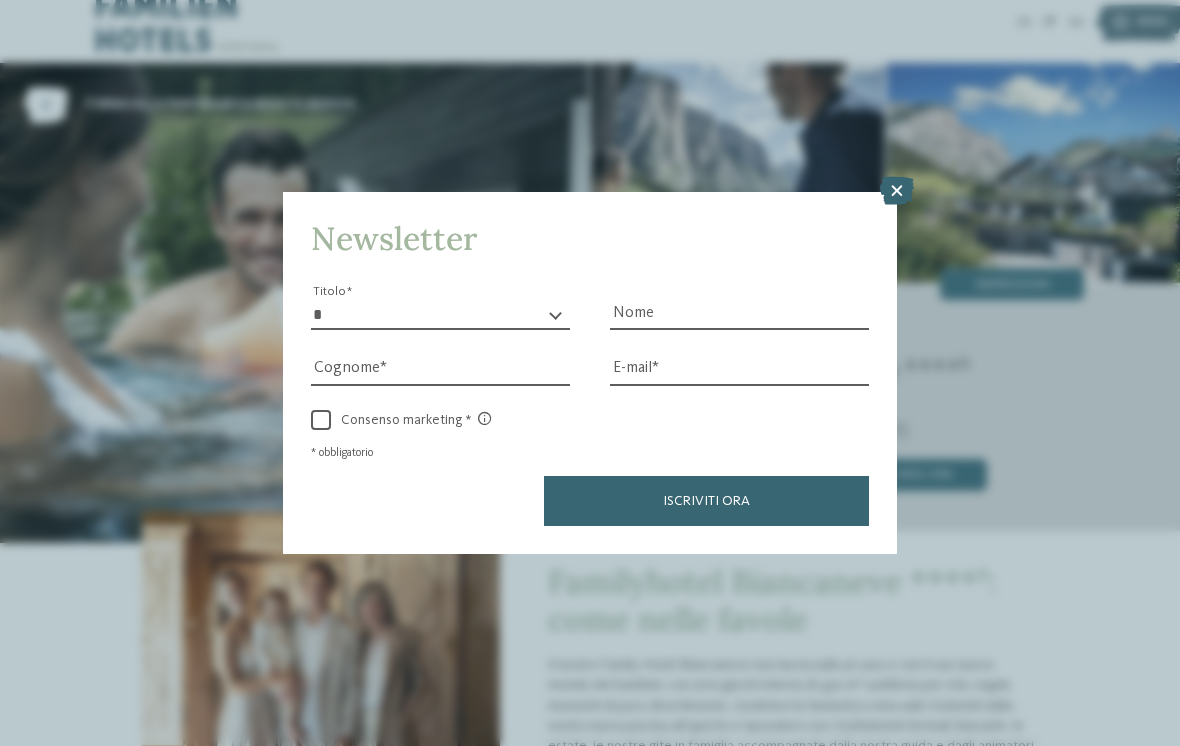 click at bounding box center (897, 191) 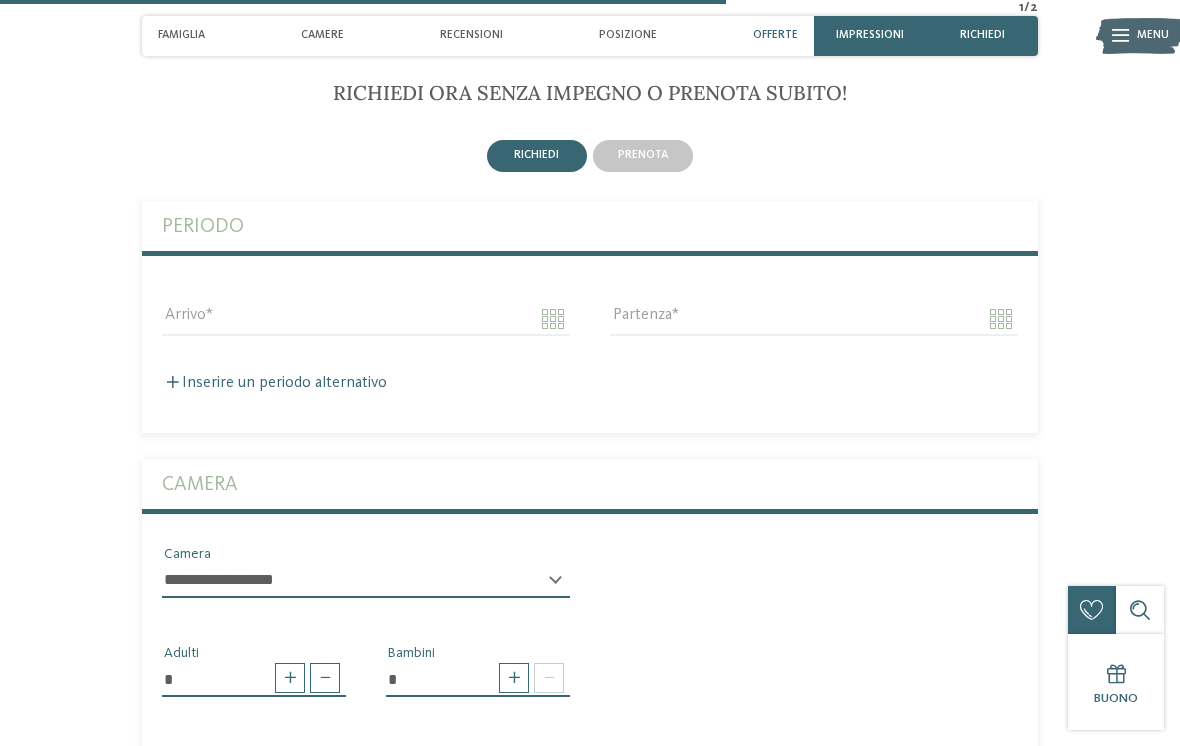 scroll, scrollTop: 2754, scrollLeft: 0, axis: vertical 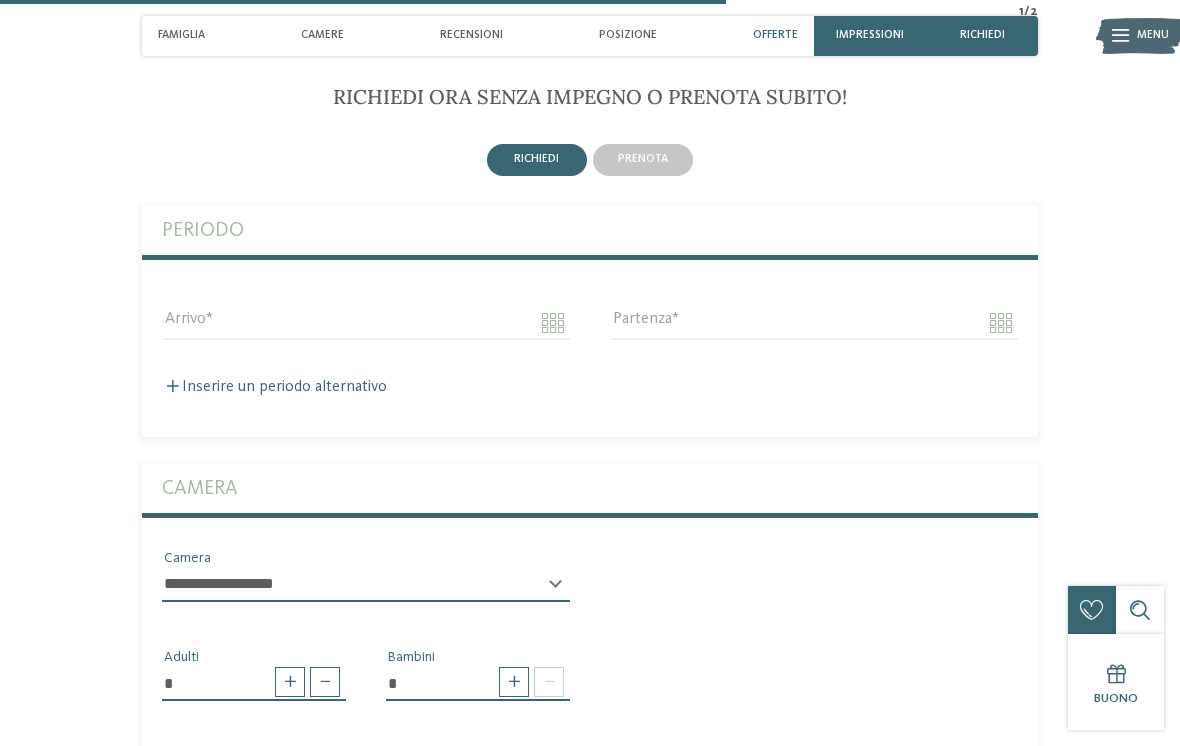 click on "richiedi" at bounding box center [536, 159] 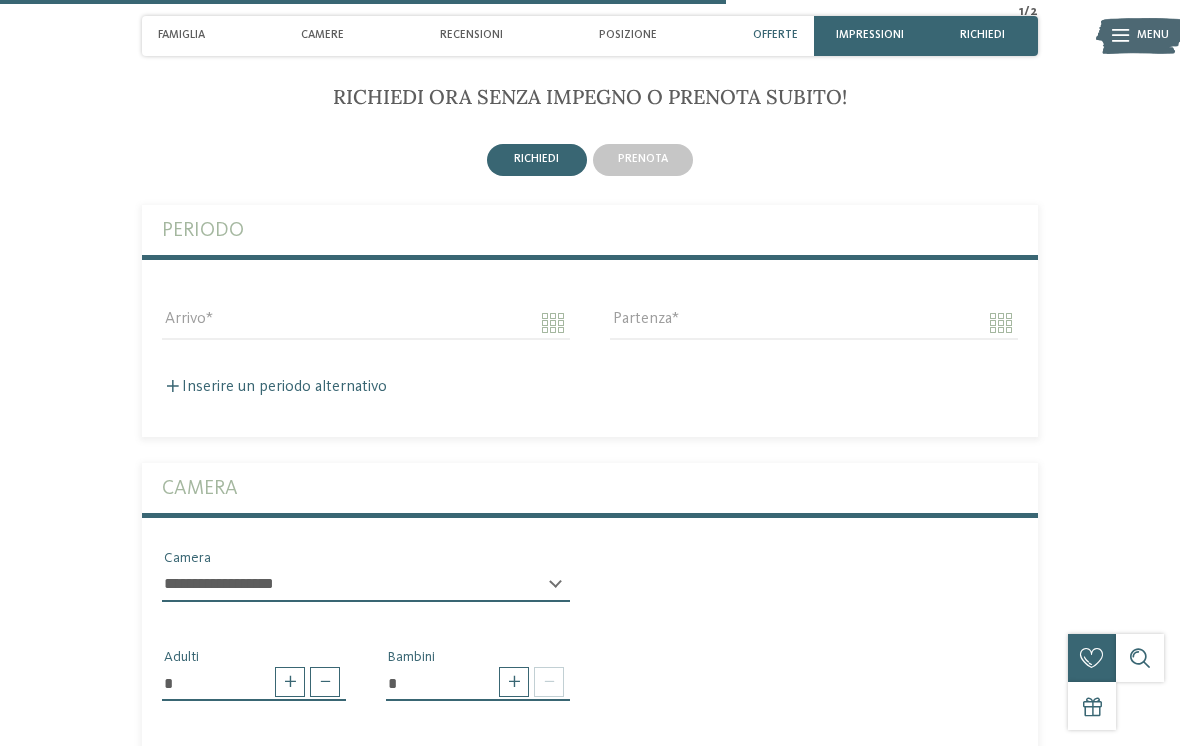click on "richiedi" at bounding box center [536, 159] 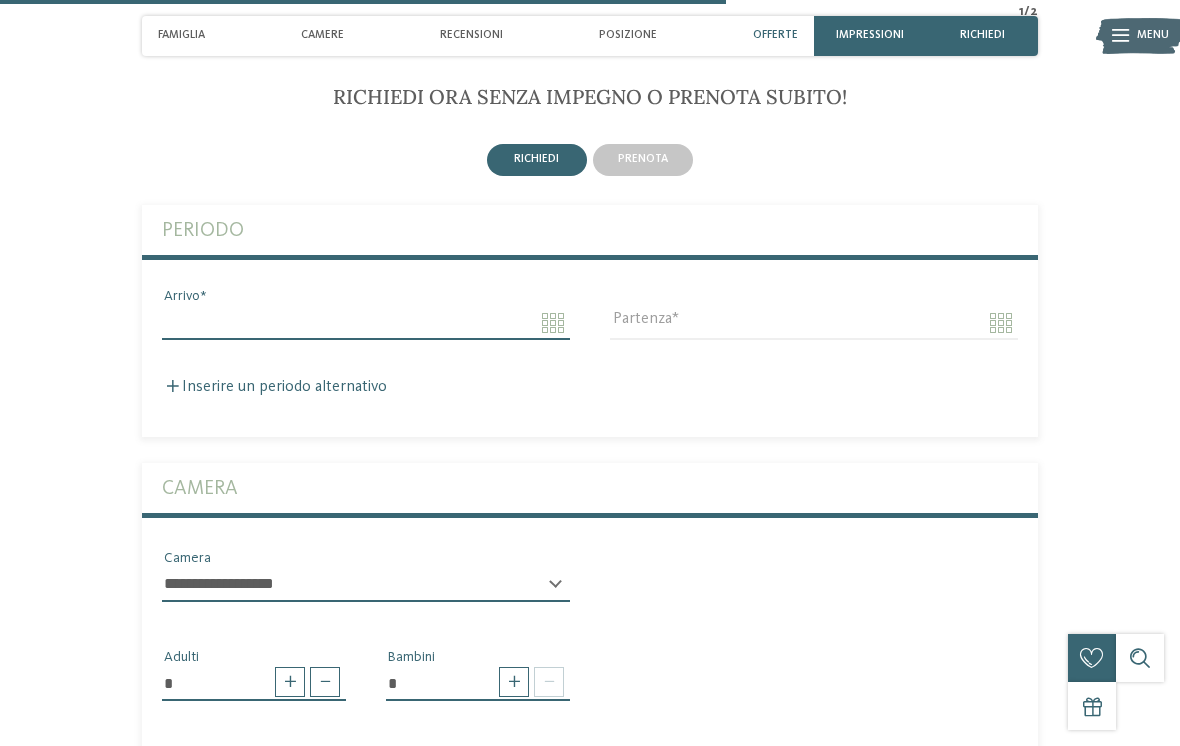 click on "Arrivo" at bounding box center (366, 323) 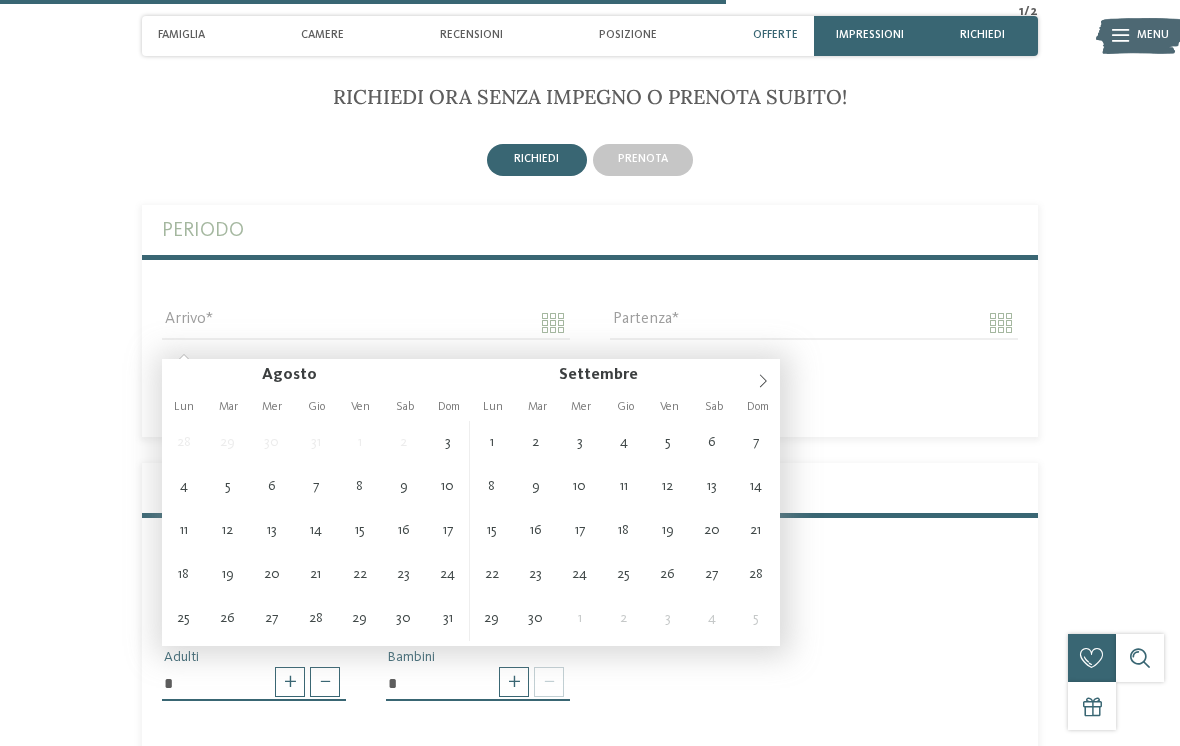 type on "**********" 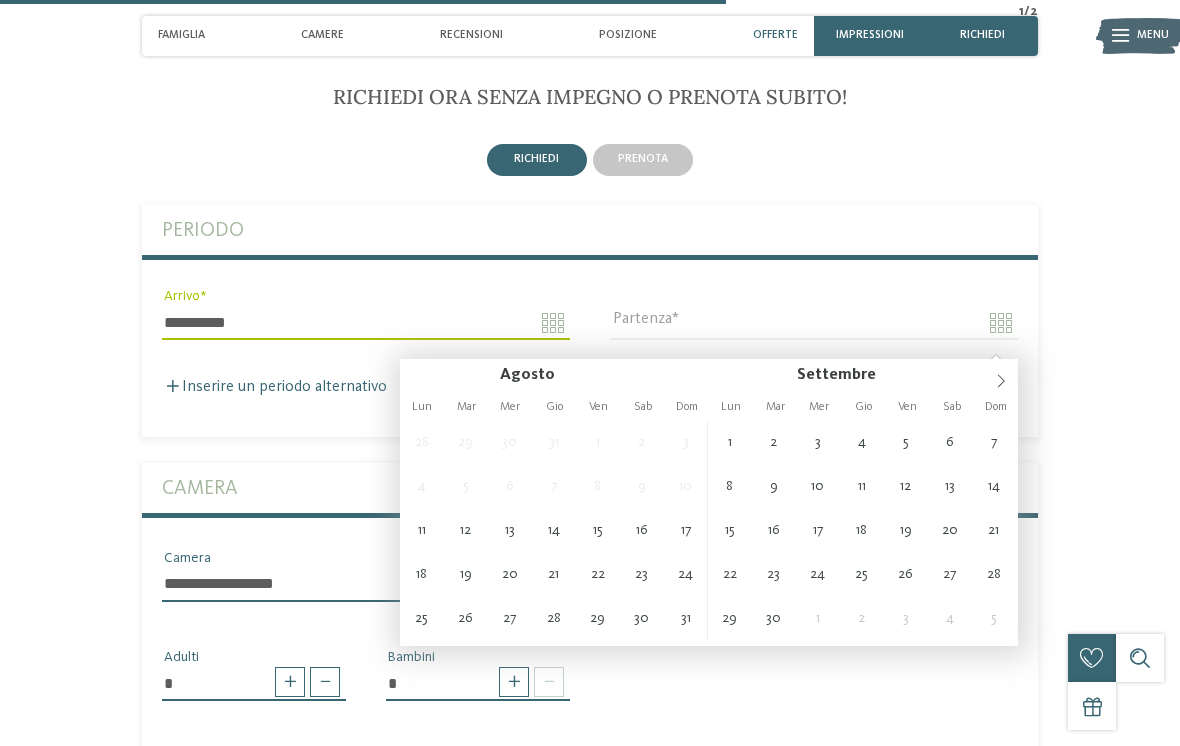 type on "**********" 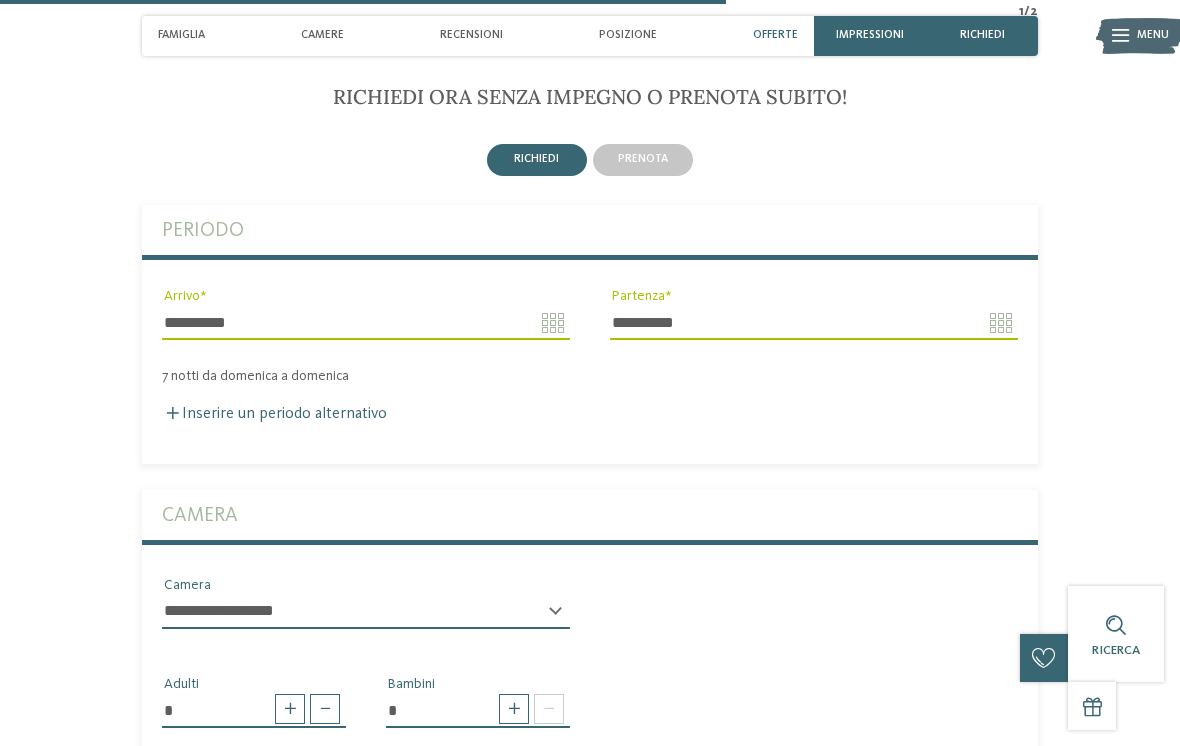 click on "Inserire un periodo alternativo" at bounding box center [274, 414] 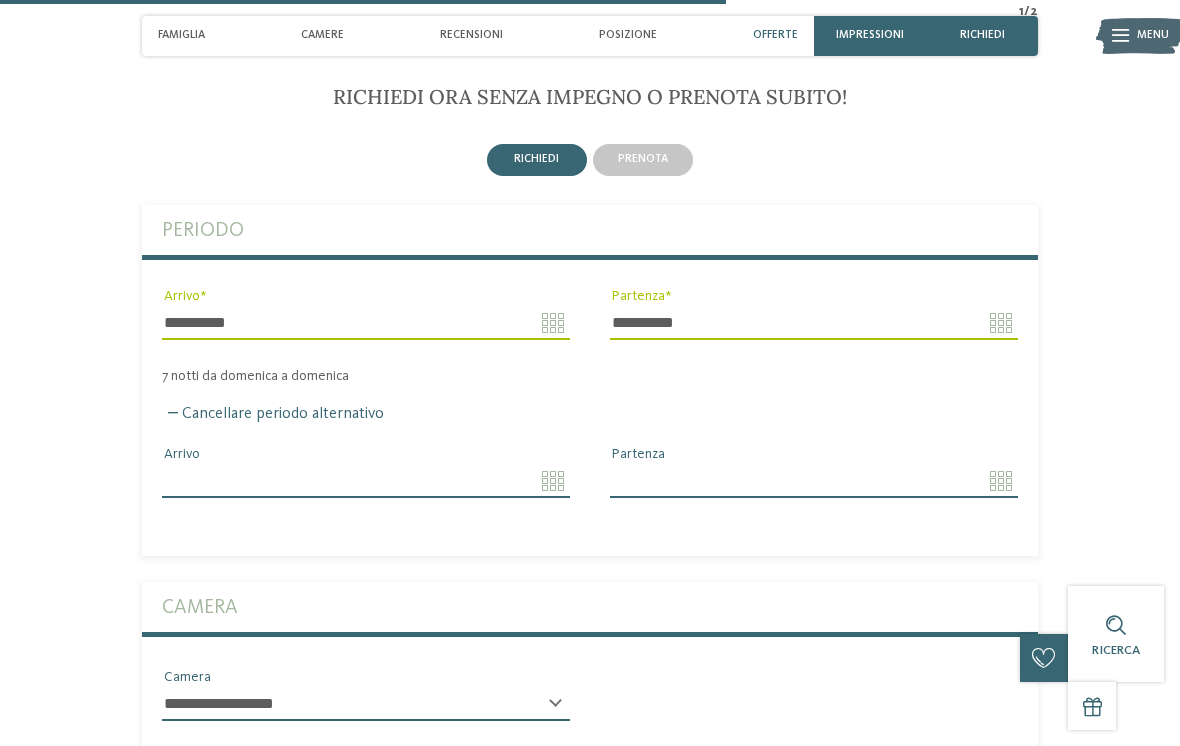 click on "Arrivo" at bounding box center [366, 481] 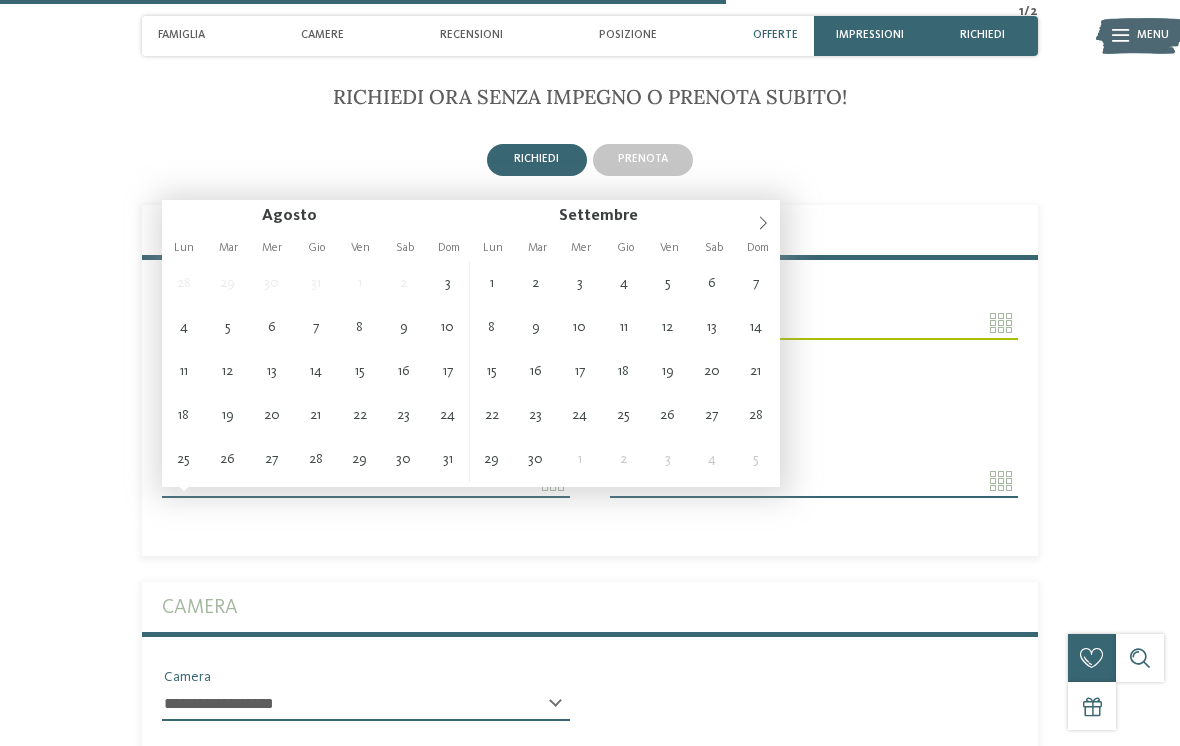 type on "**********" 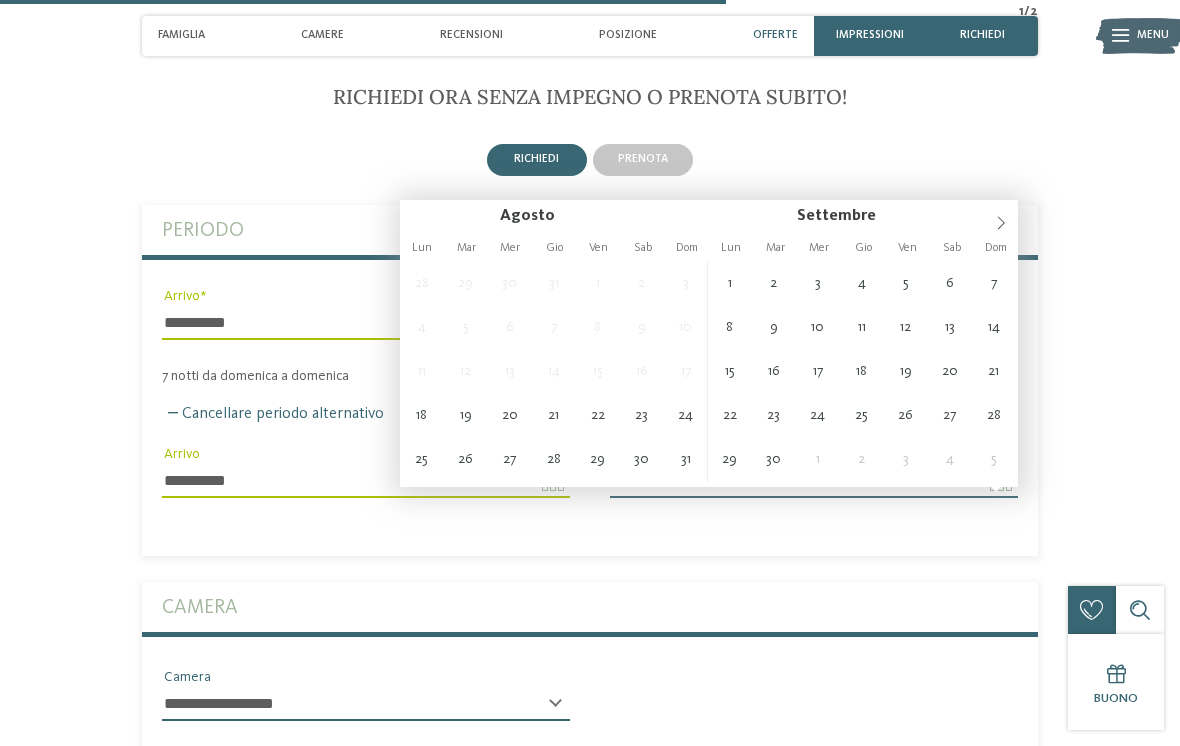 type on "**********" 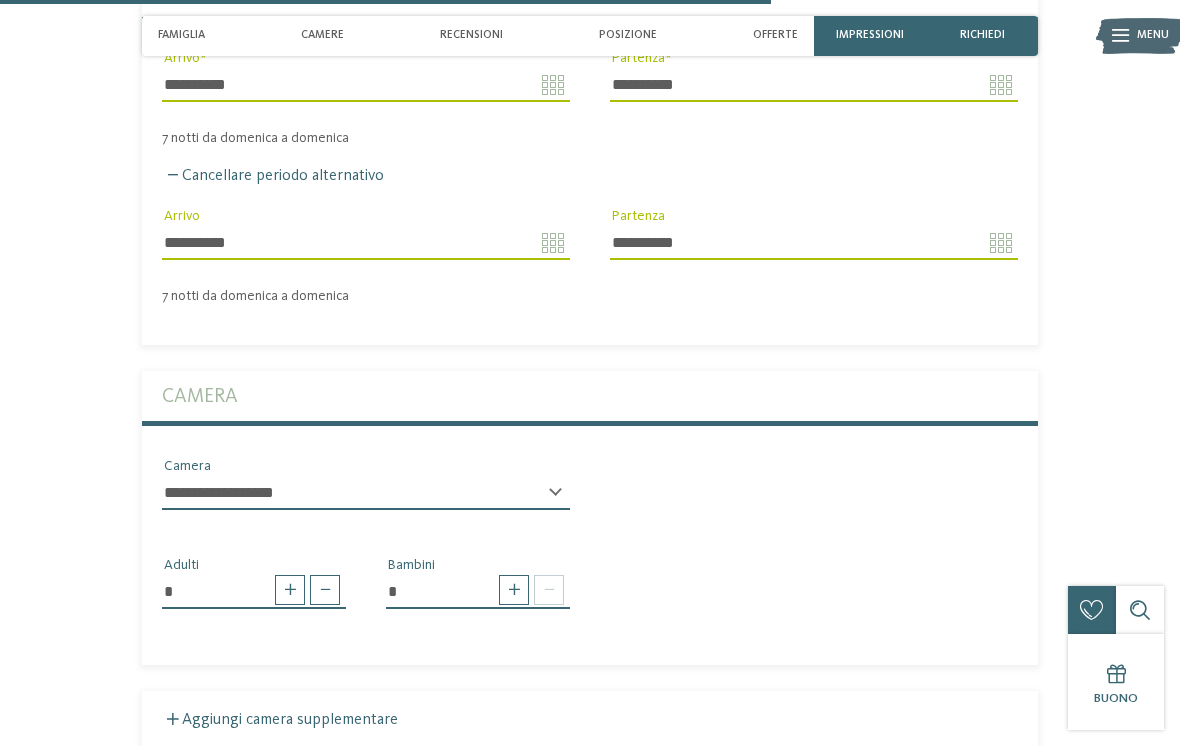 scroll, scrollTop: 3064, scrollLeft: 0, axis: vertical 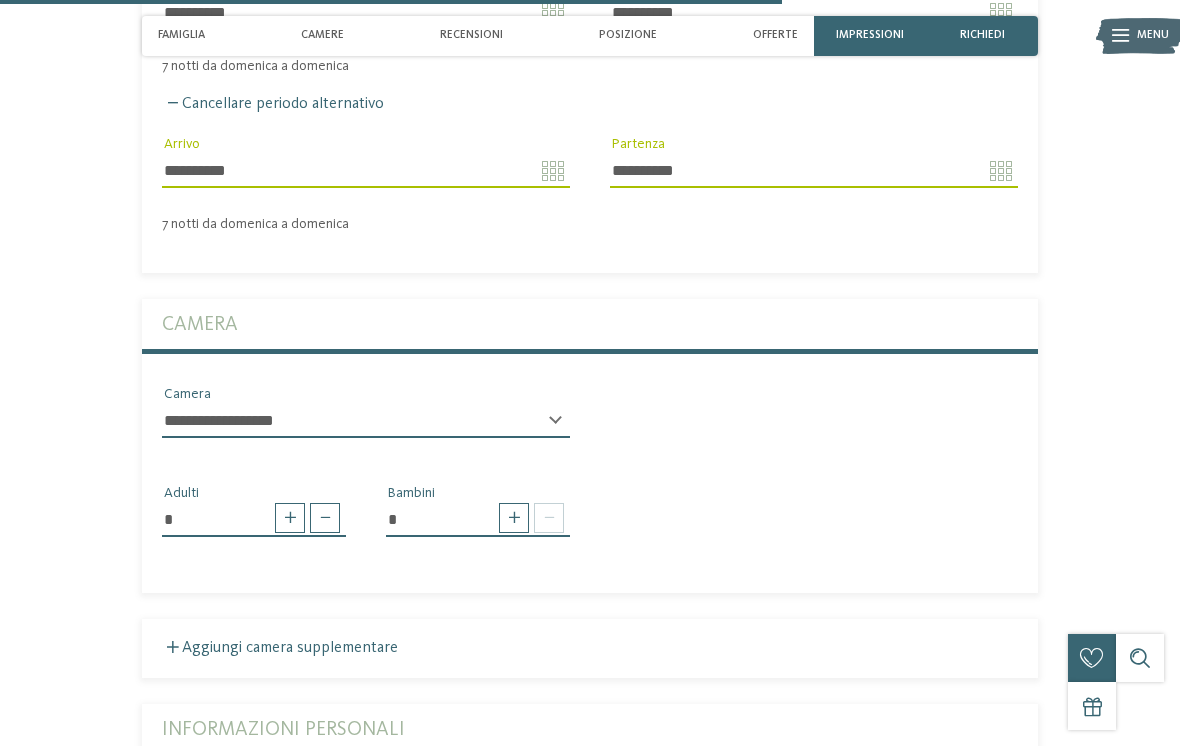 click at bounding box center [290, 518] 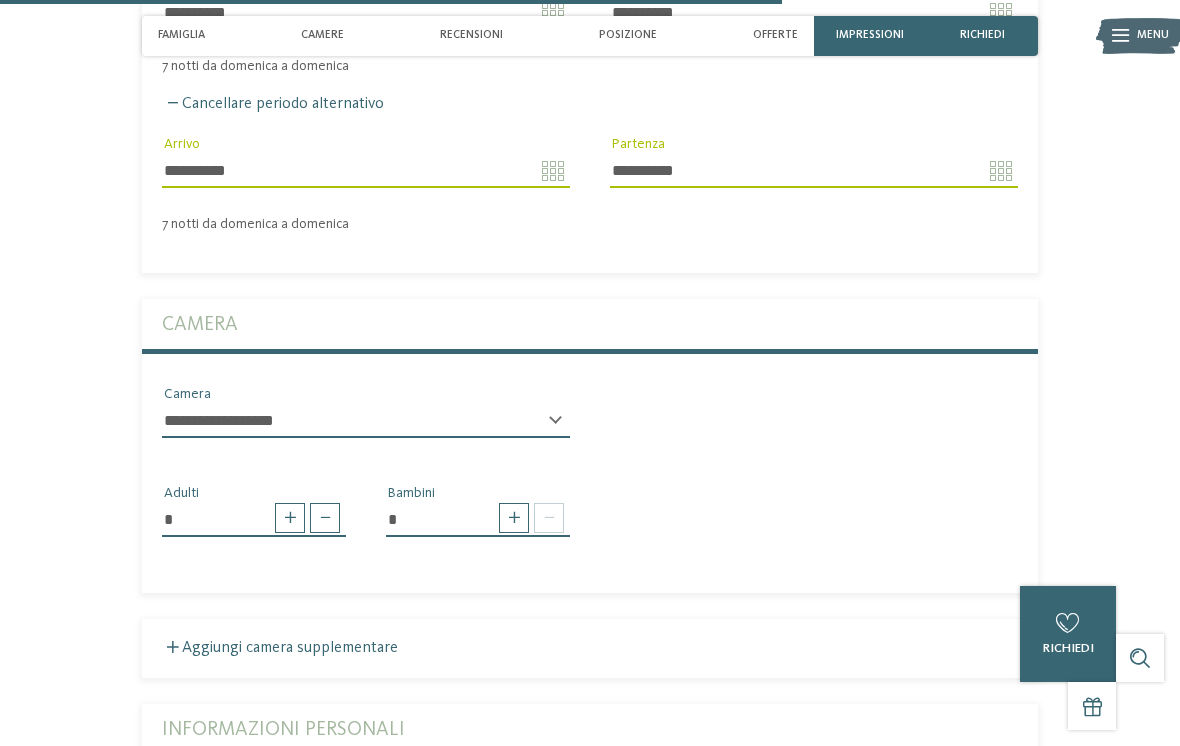 click at bounding box center (514, 518) 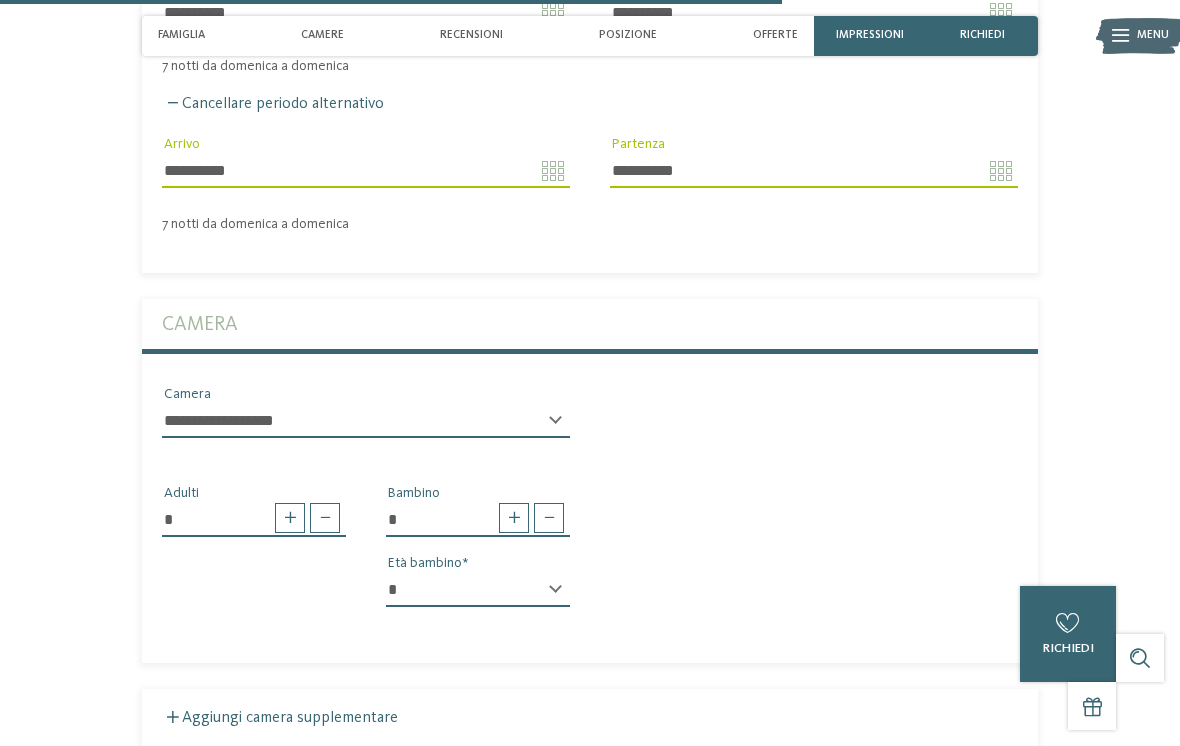 click at bounding box center [514, 518] 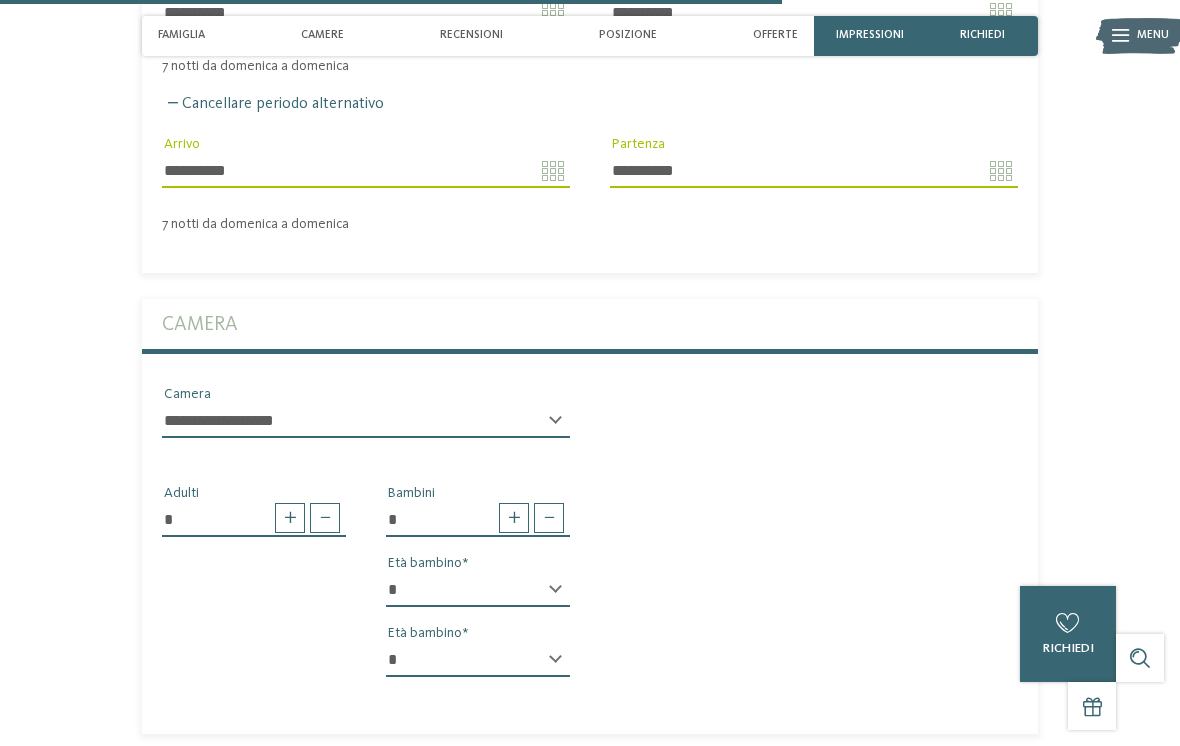 click on "*     Bambini       * * * * * * * * * * * ** ** ** ** ** ** ** **     Età bambino * * * * * * * * * * * ** ** ** ** ** ** ** **     Età bambino" at bounding box center [478, 588] 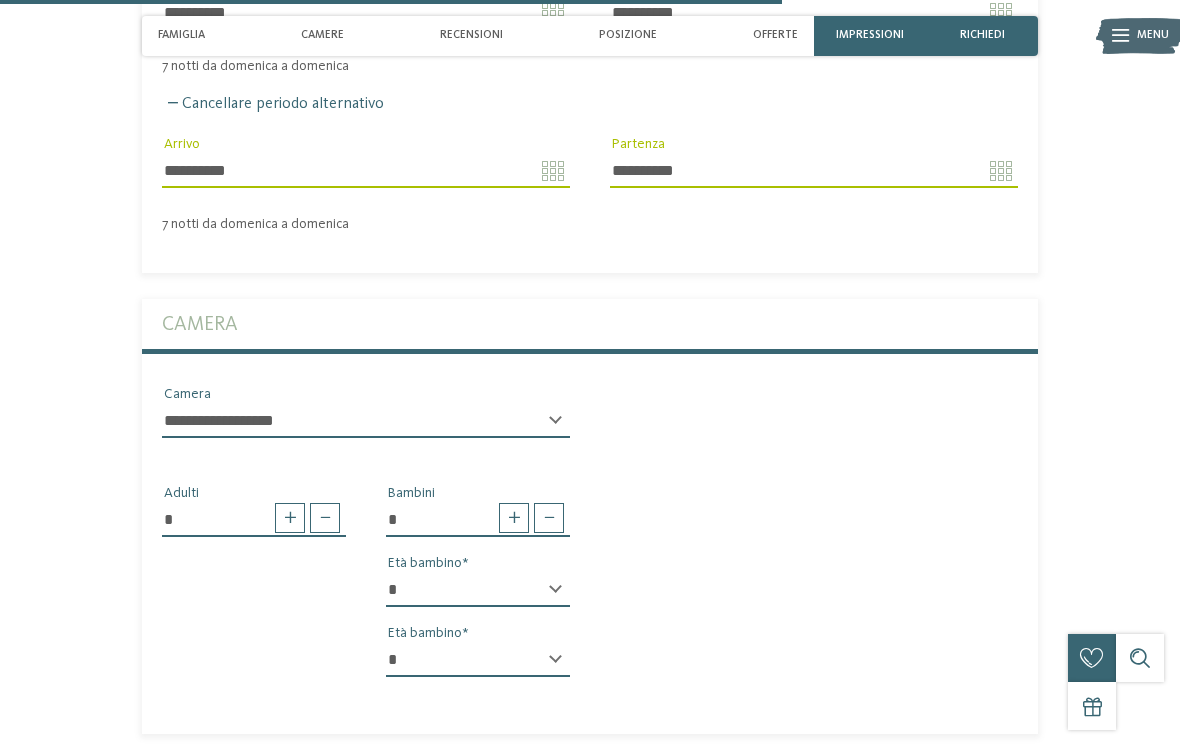 click on "* * * * * * * * * * * ** ** ** ** ** ** ** **" at bounding box center (478, 590) 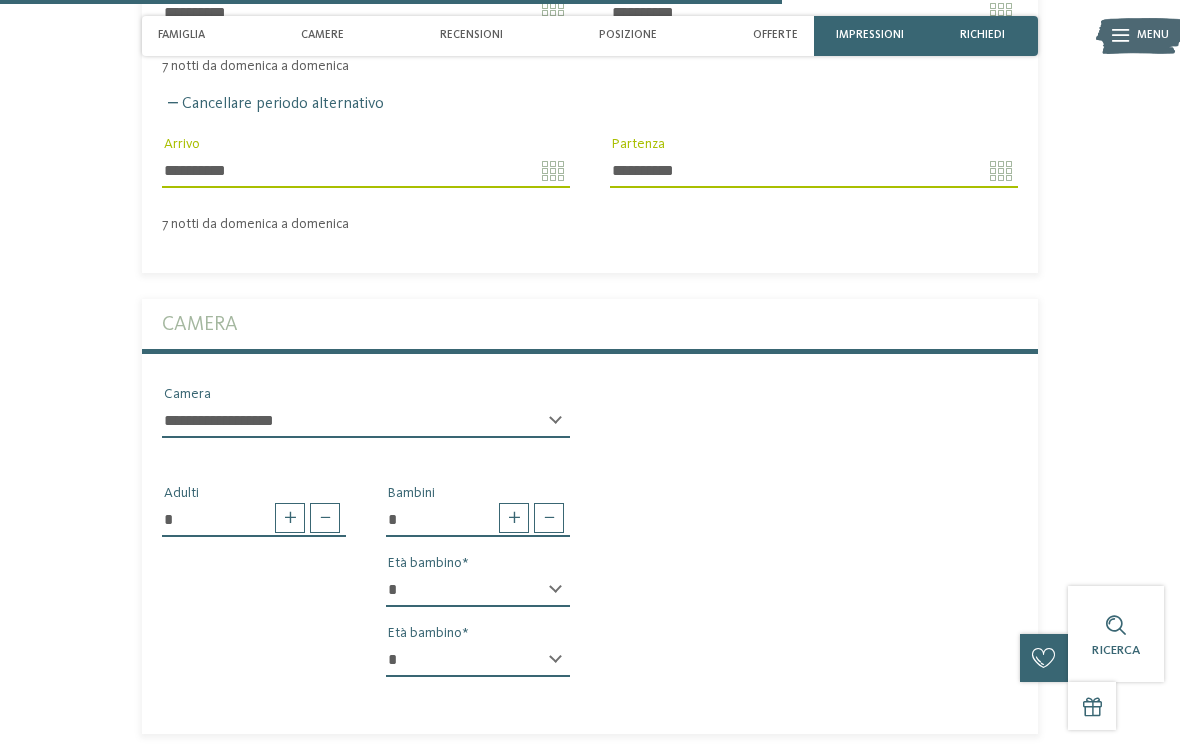 select on "*" 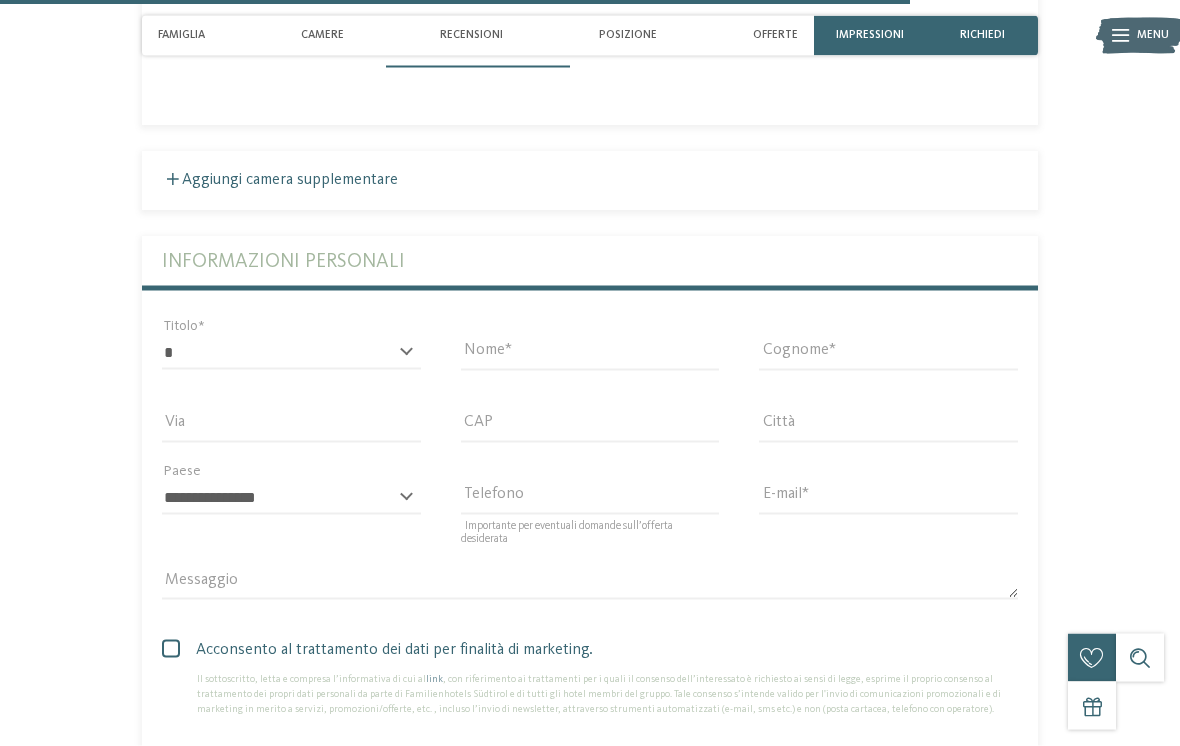 scroll, scrollTop: 3674, scrollLeft: 0, axis: vertical 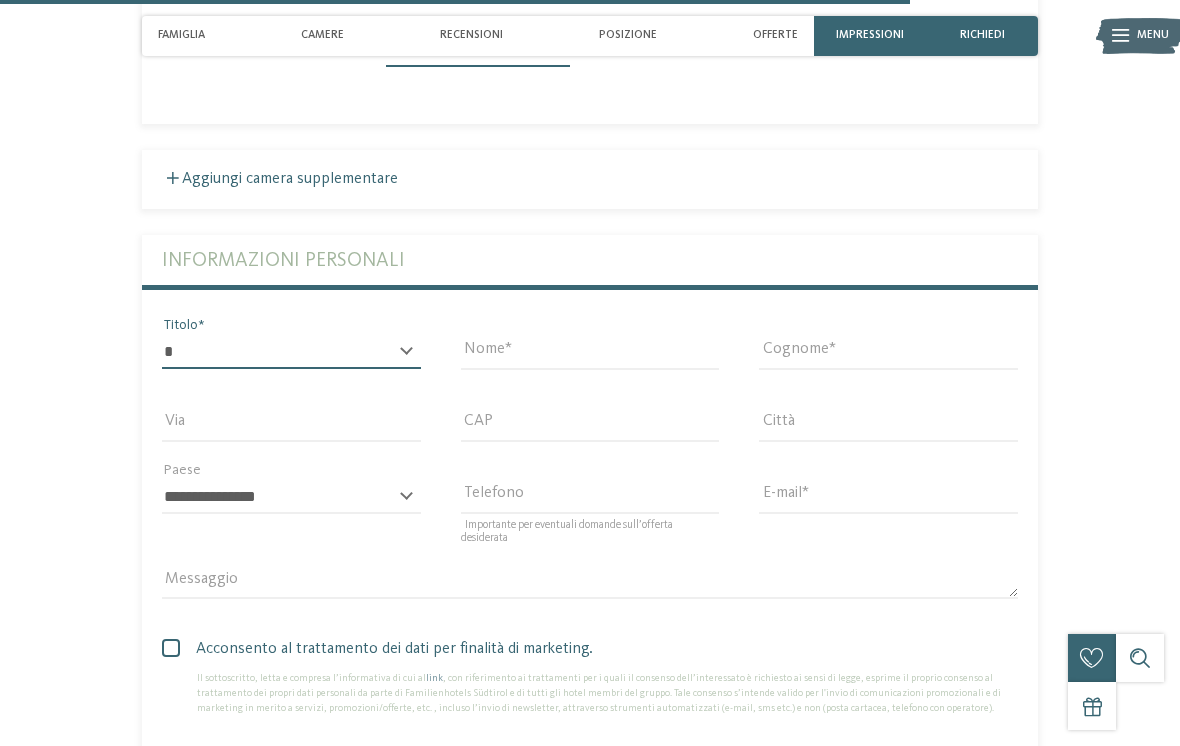 click on "* ****** ******* ******** ******" at bounding box center (291, 352) 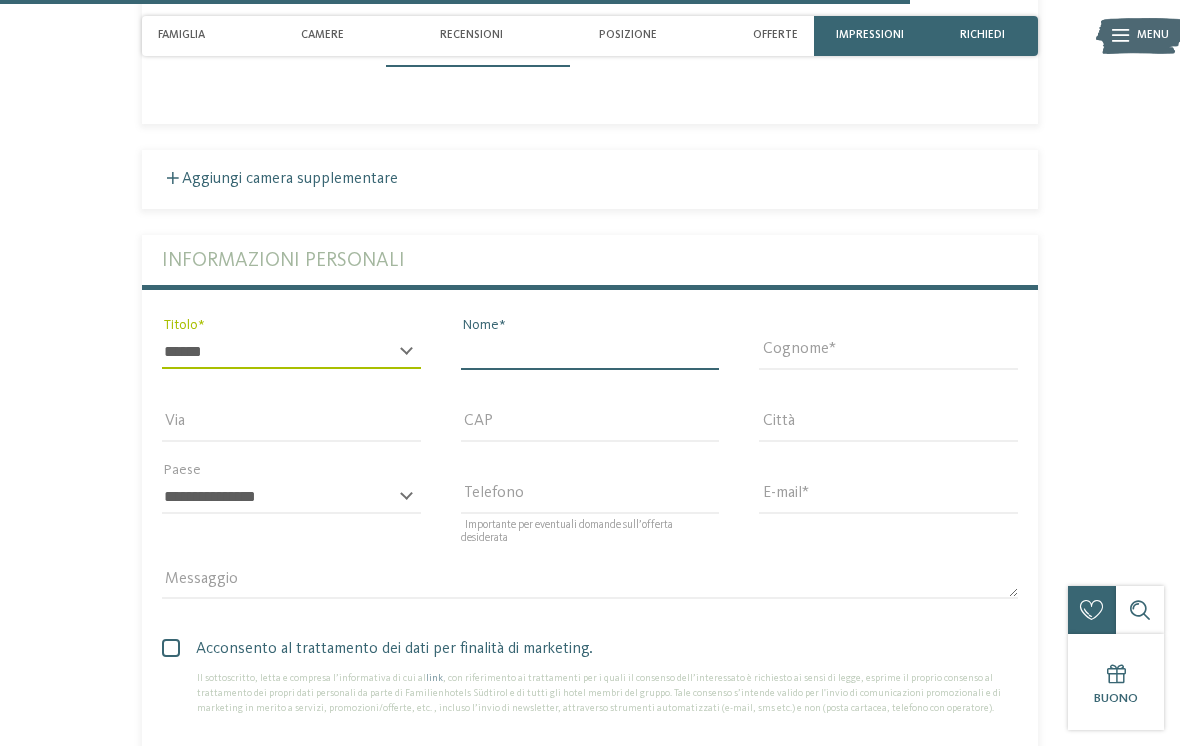 click on "Nome" at bounding box center [590, 352] 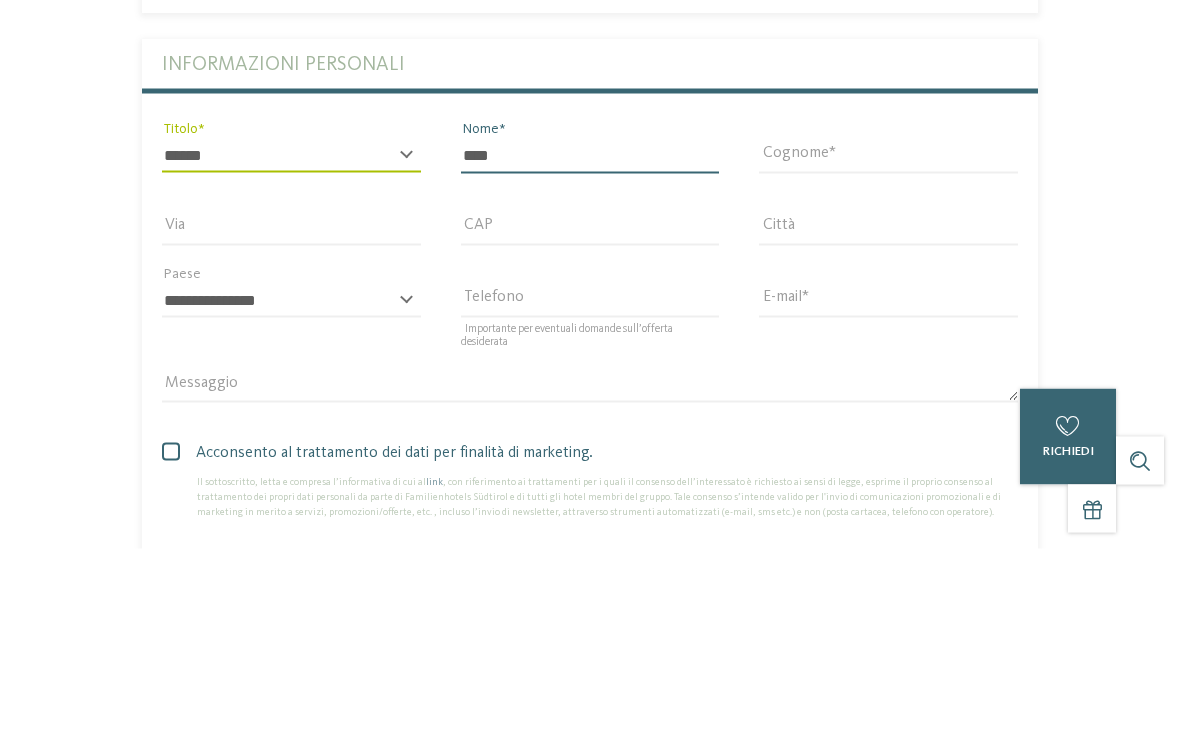 type on "****" 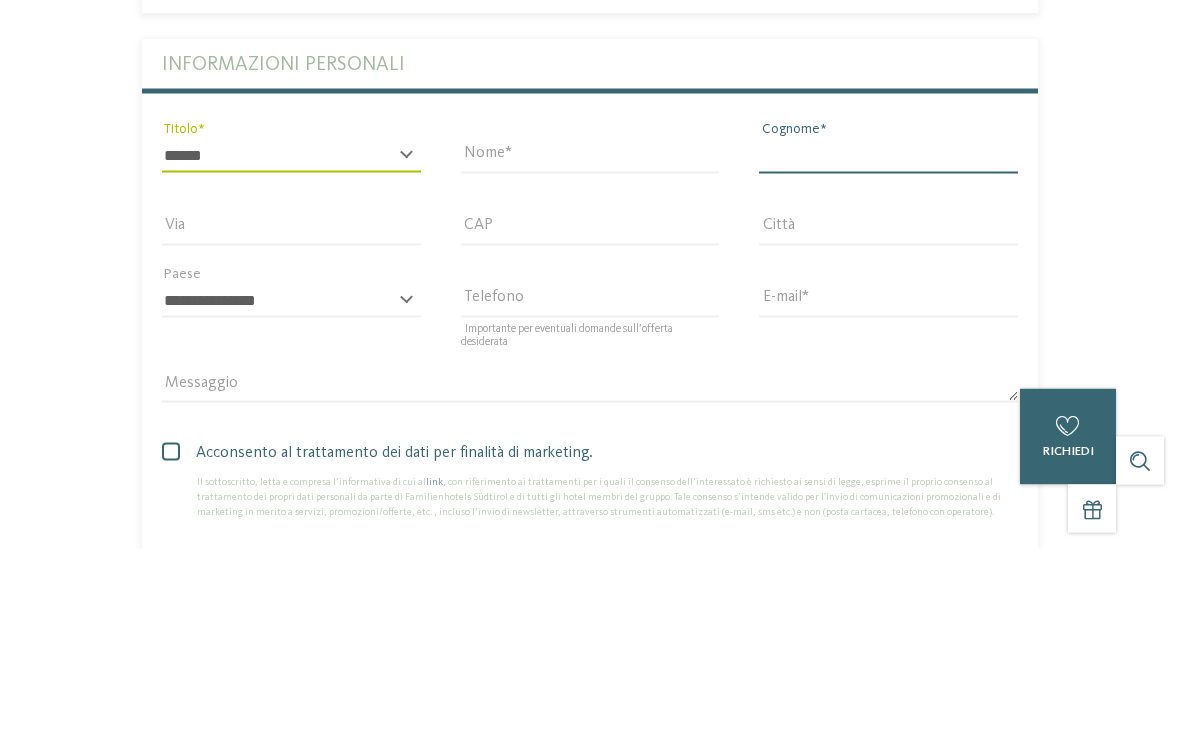 click on "Cognome" at bounding box center [888, 353] 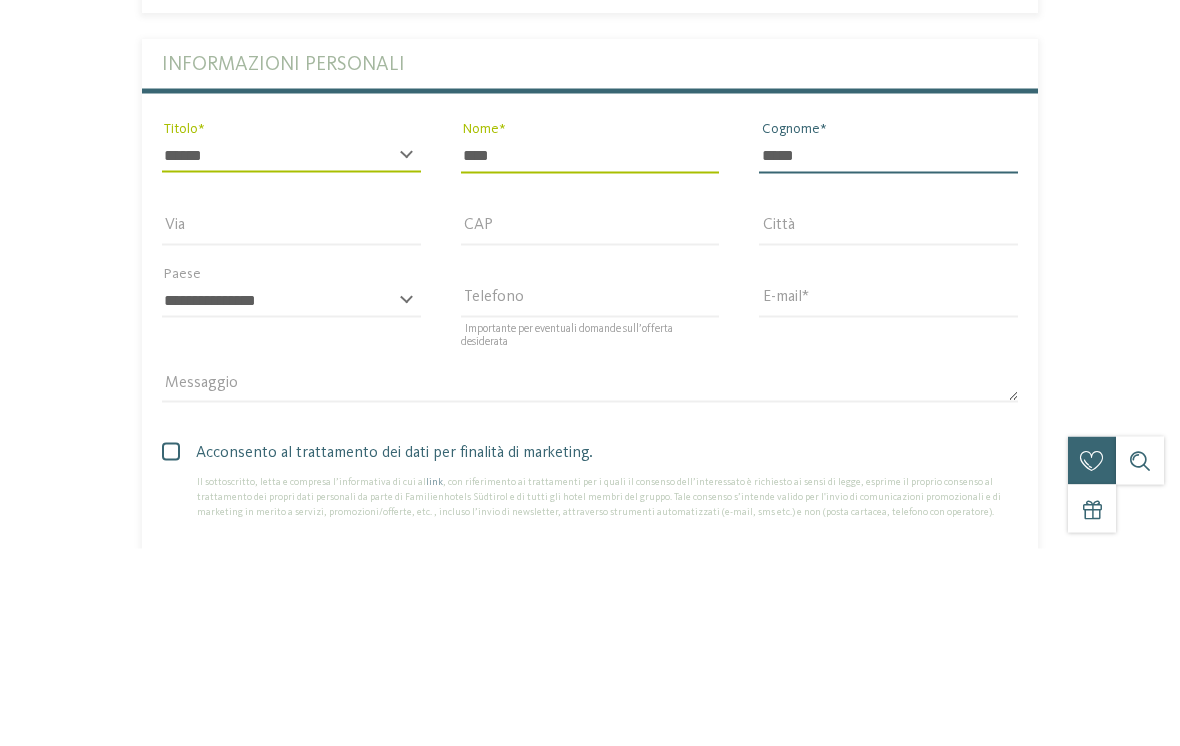 type on "*****" 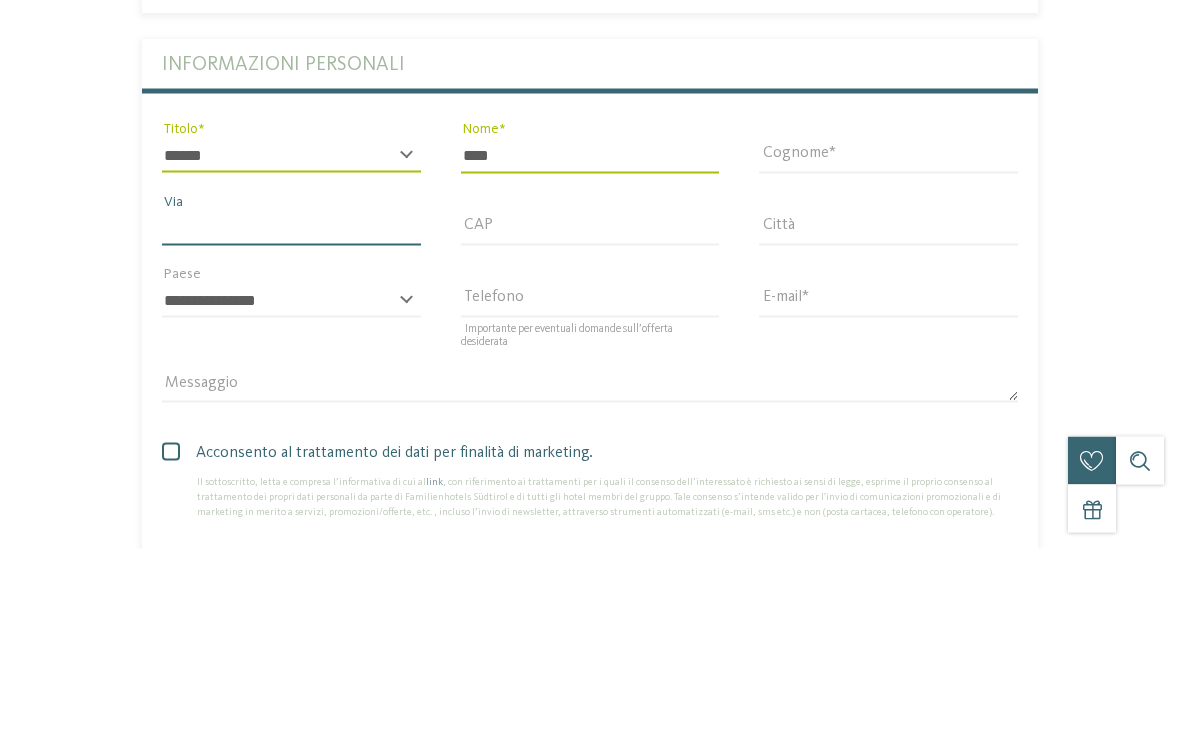 click on "Via" at bounding box center (291, 426) 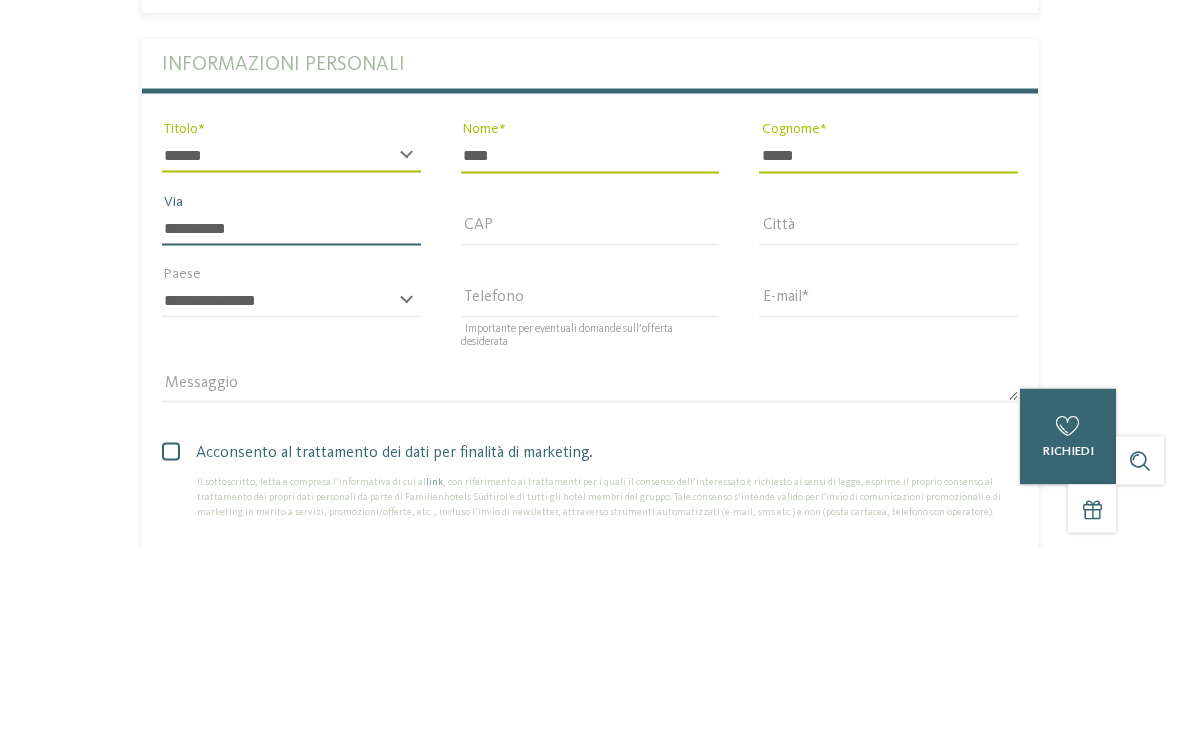 type on "*********" 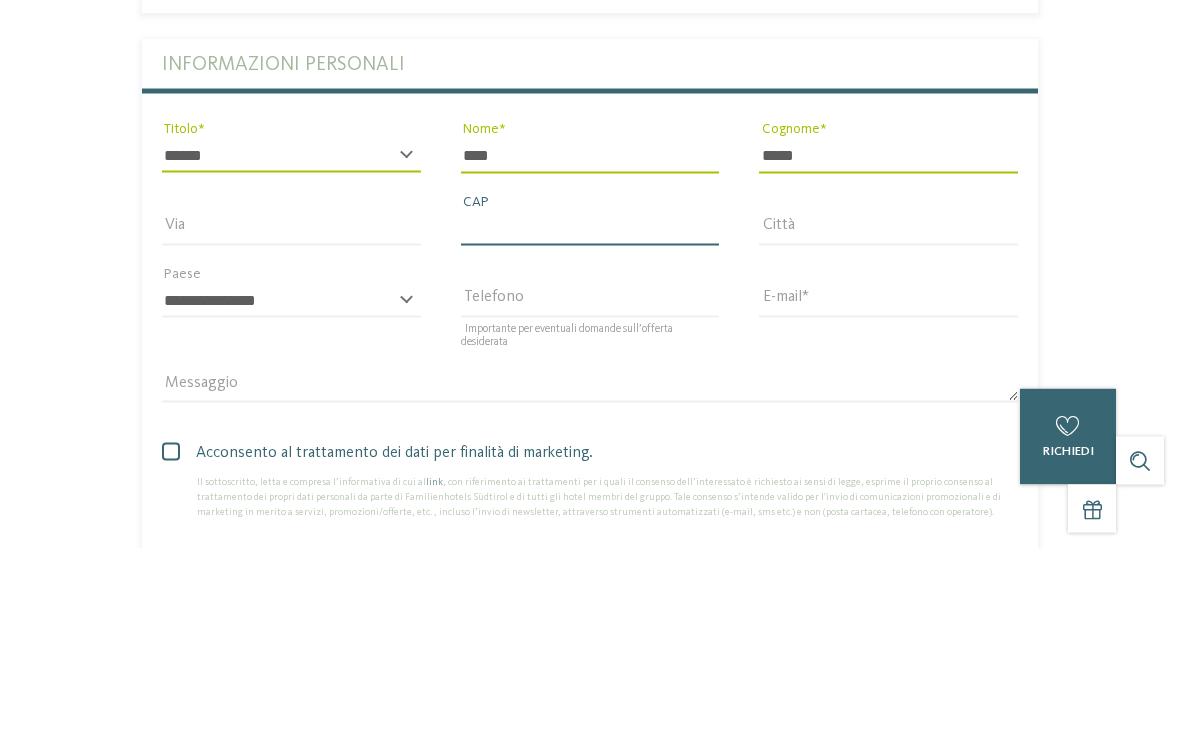 click on "CAP" at bounding box center (590, 426) 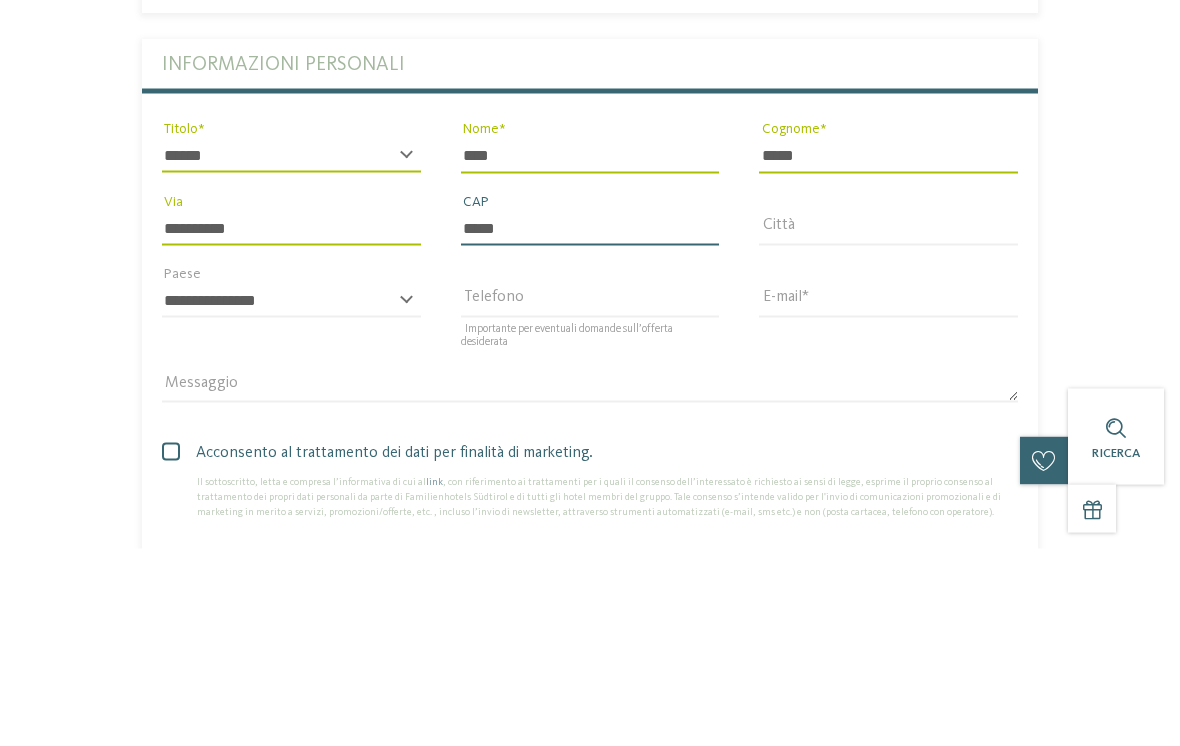 type on "*****" 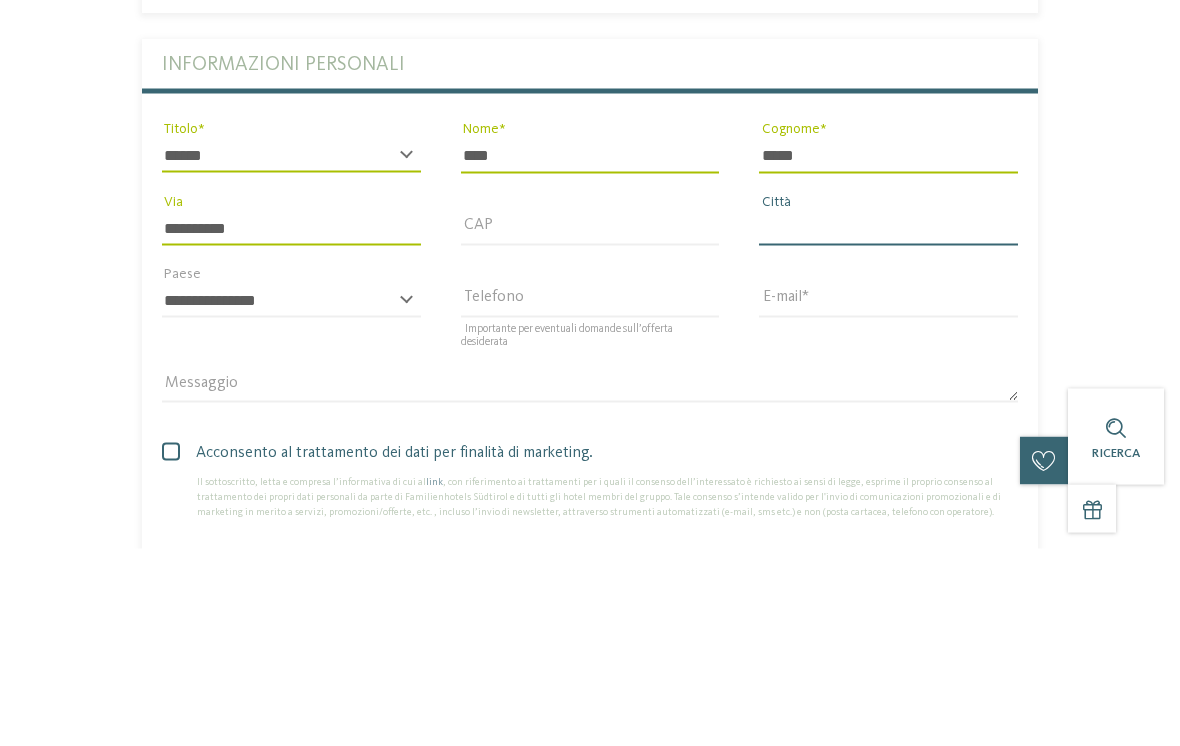 click on "Città" at bounding box center (888, 426) 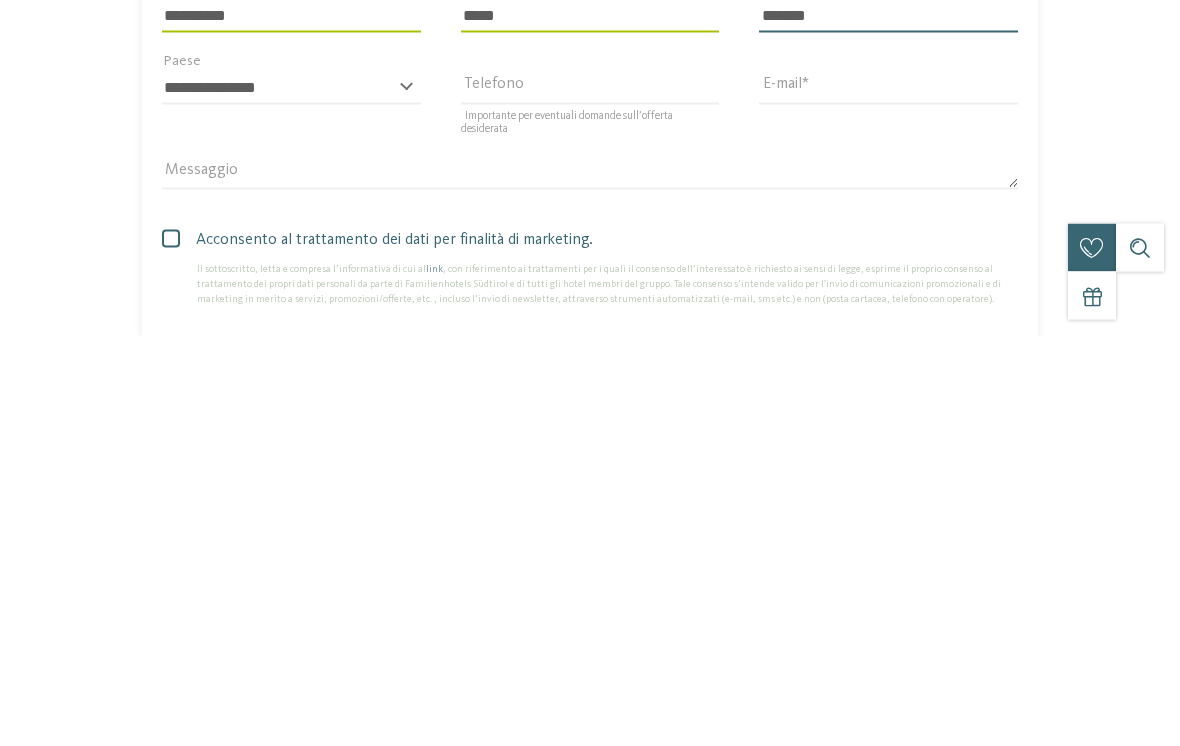 type on "*******" 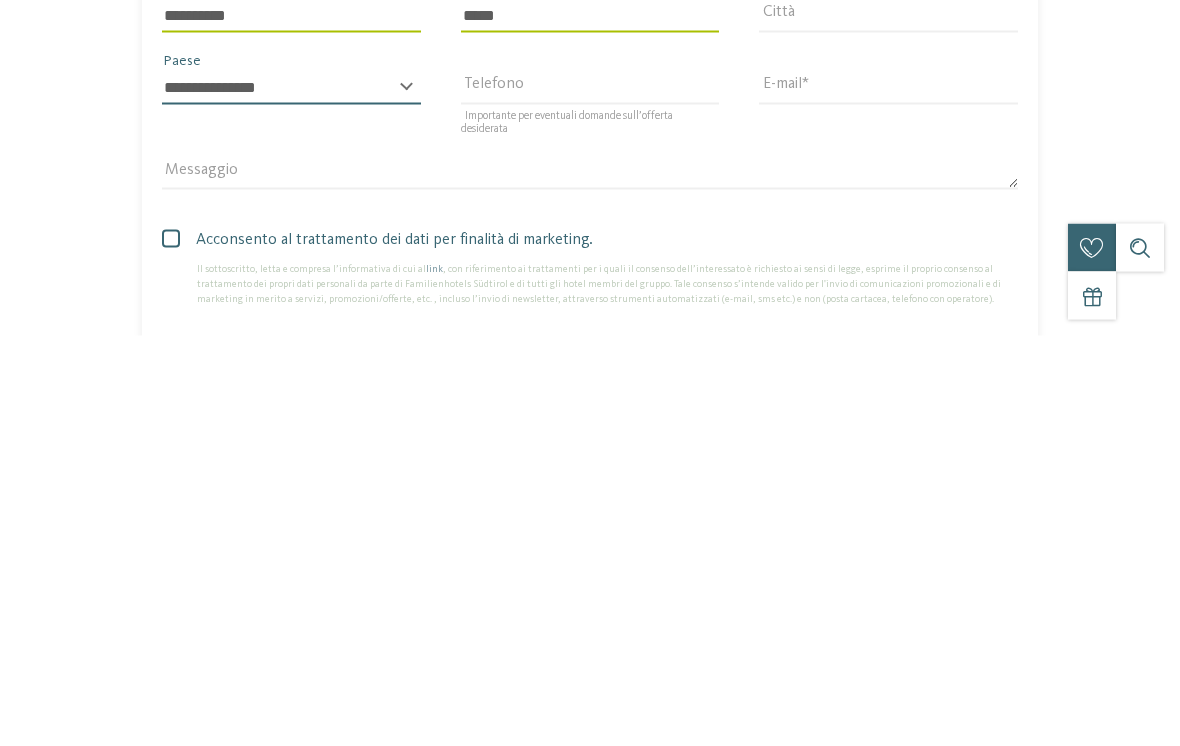 click on "**********" at bounding box center (291, 498) 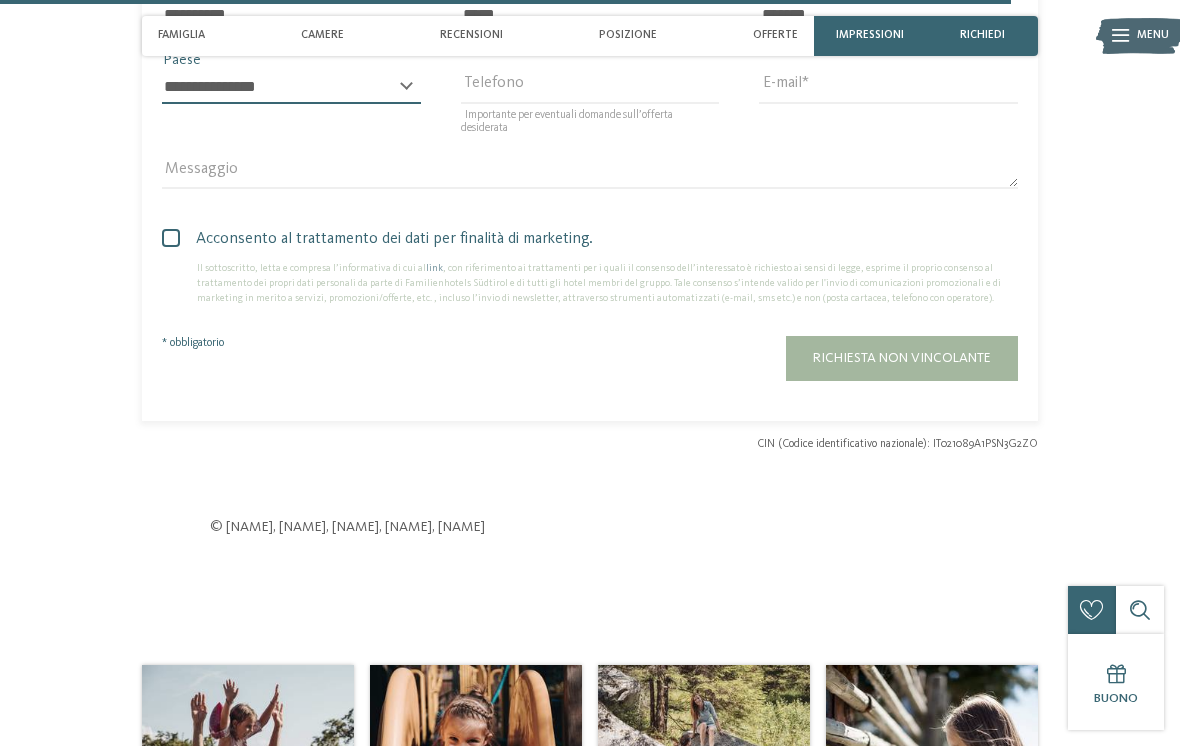 select on "**" 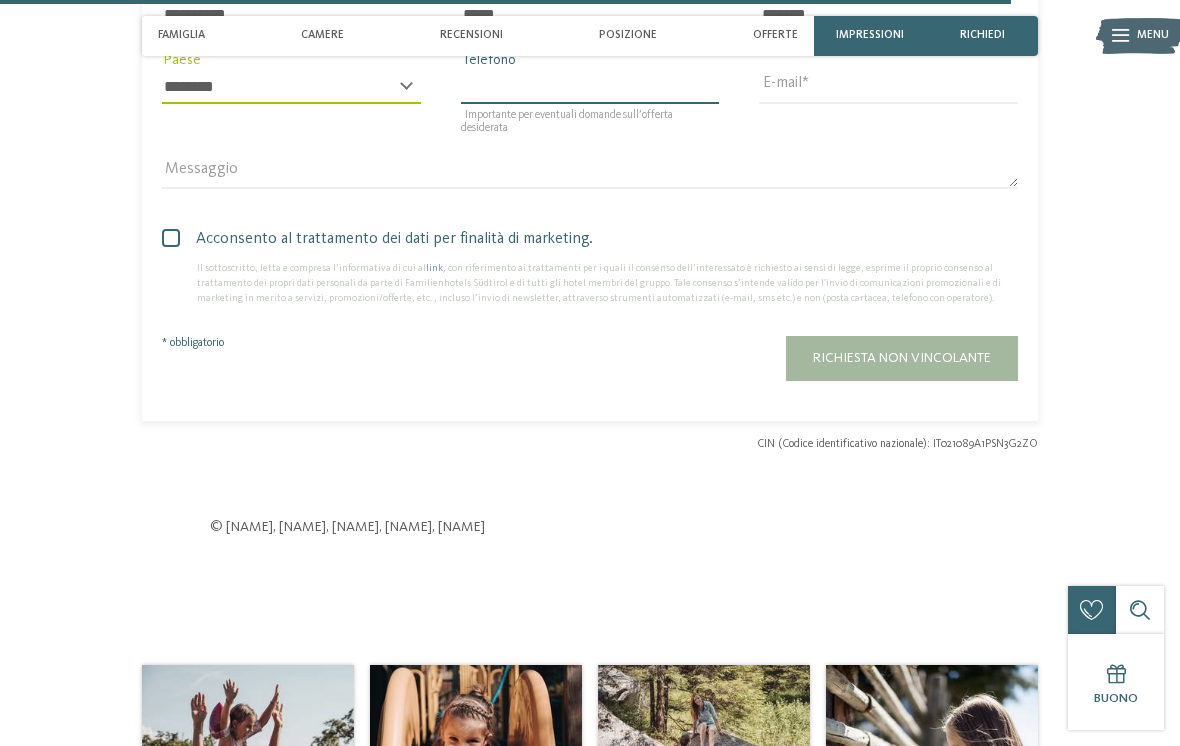 click on "Telefono" at bounding box center [590, 87] 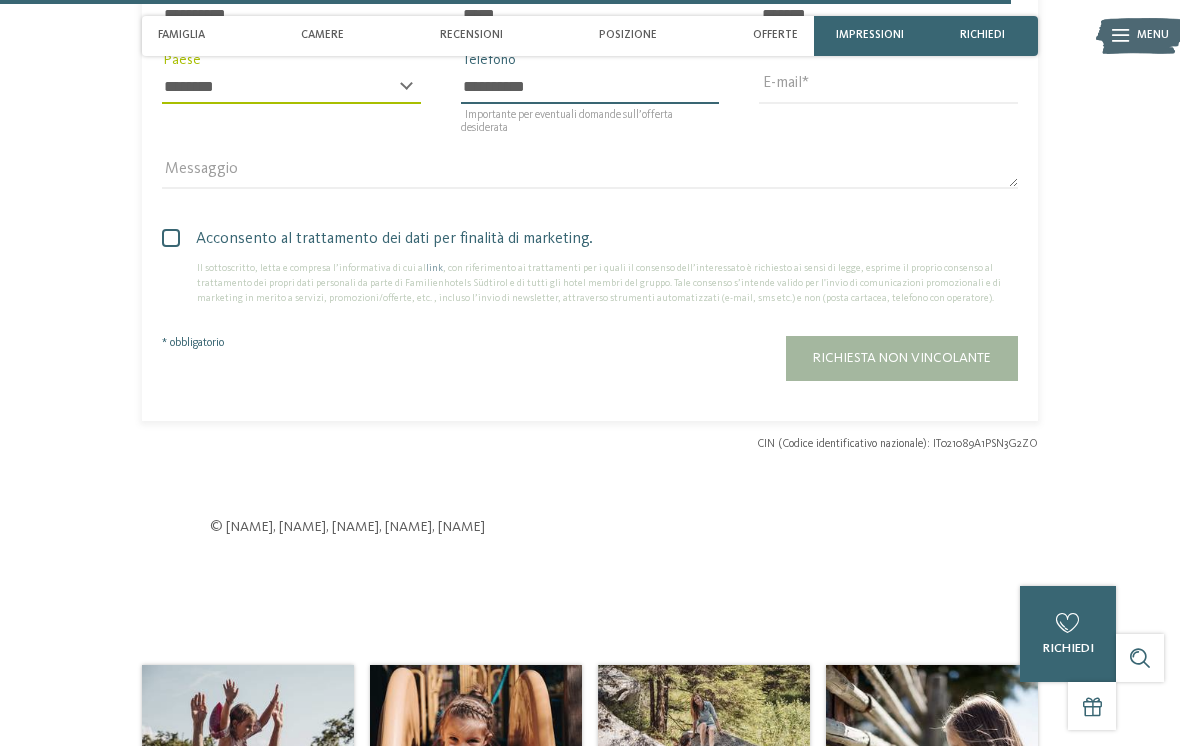 type on "**********" 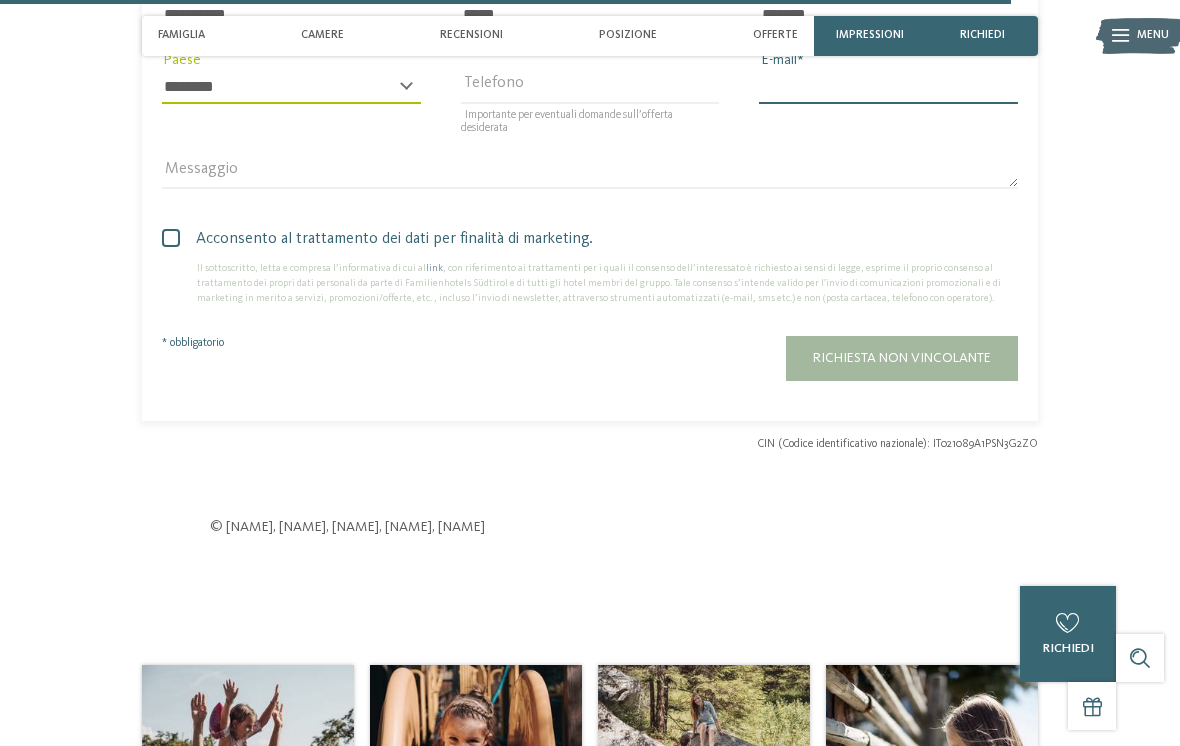 click on "E-mail" at bounding box center (888, 87) 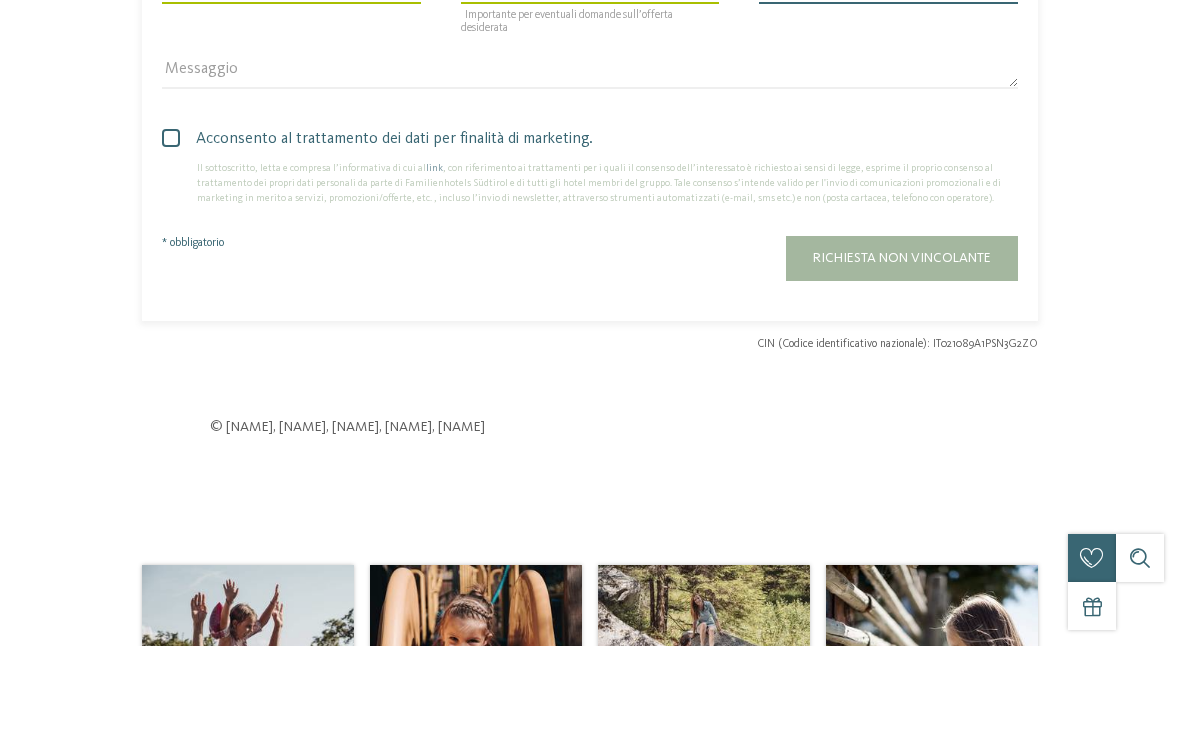type on "**********" 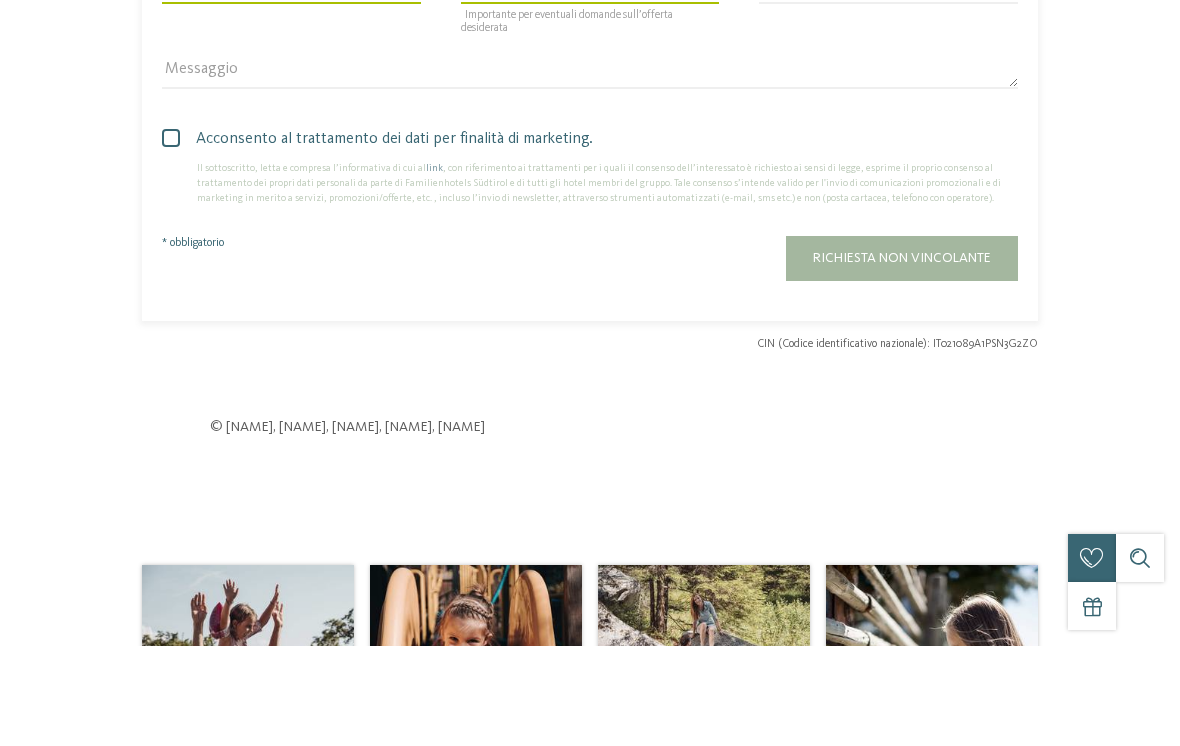 click at bounding box center (171, 238) 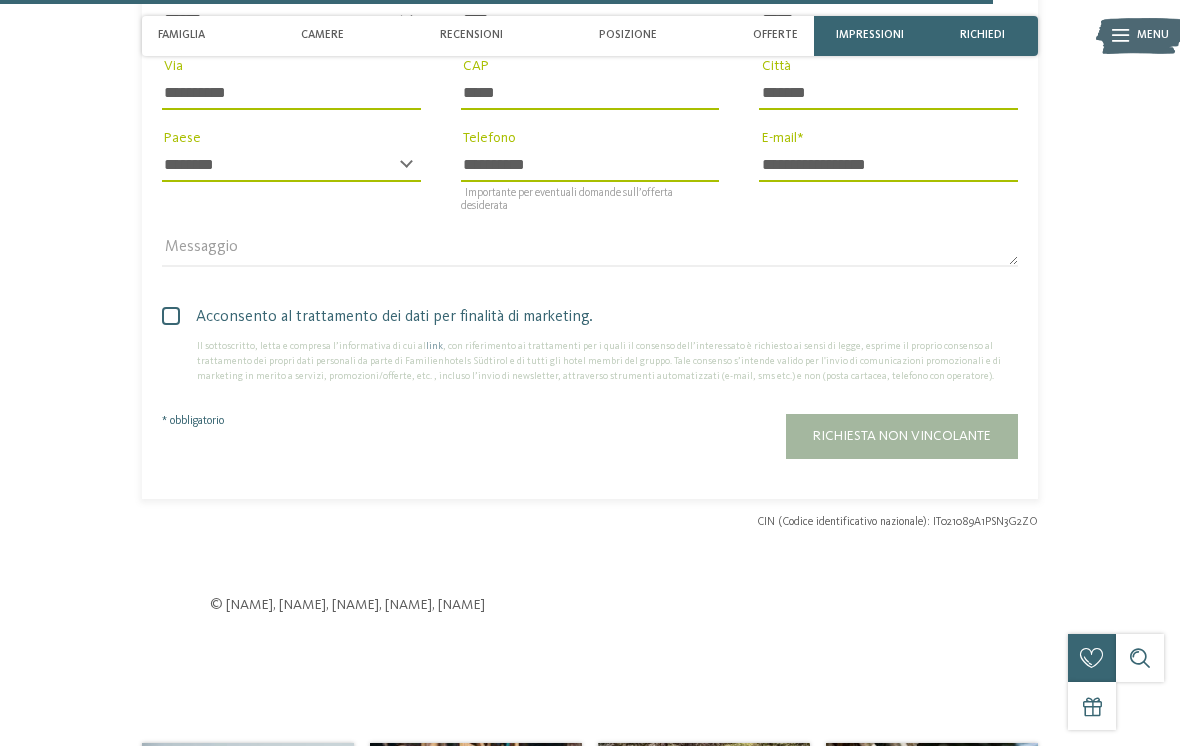 scroll, scrollTop: 4005, scrollLeft: 0, axis: vertical 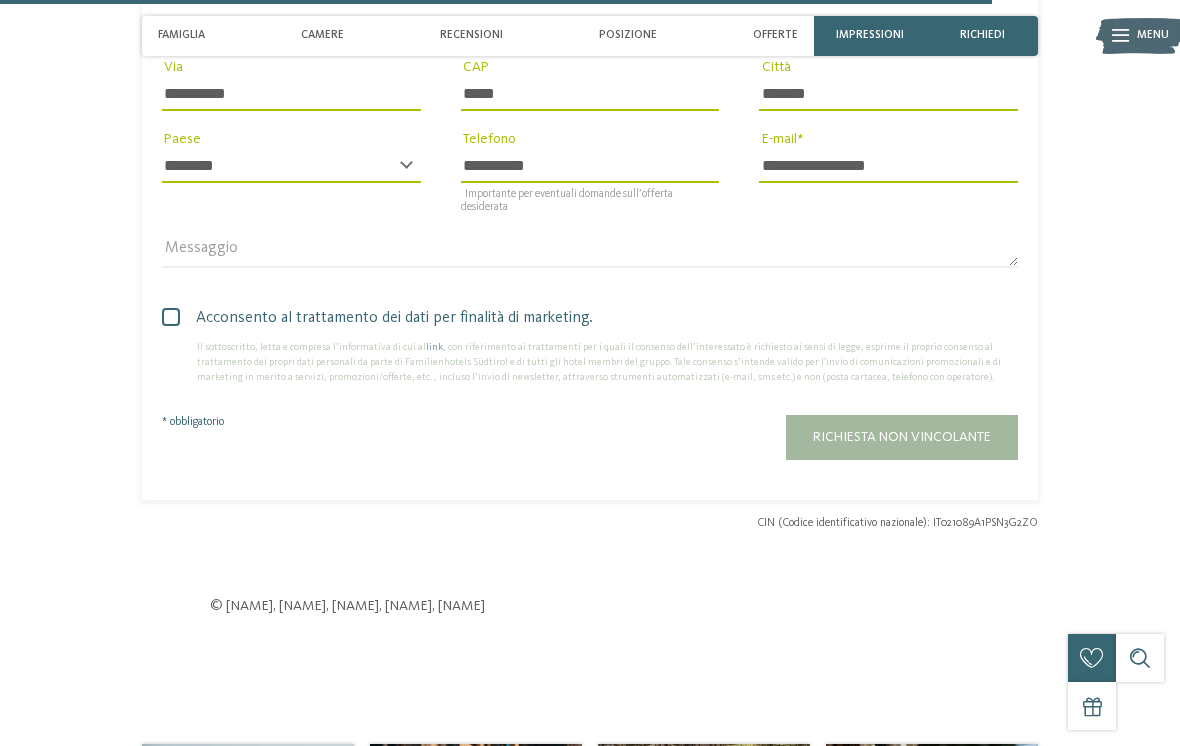 click on "Richiesta non vincolante" at bounding box center [902, 437] 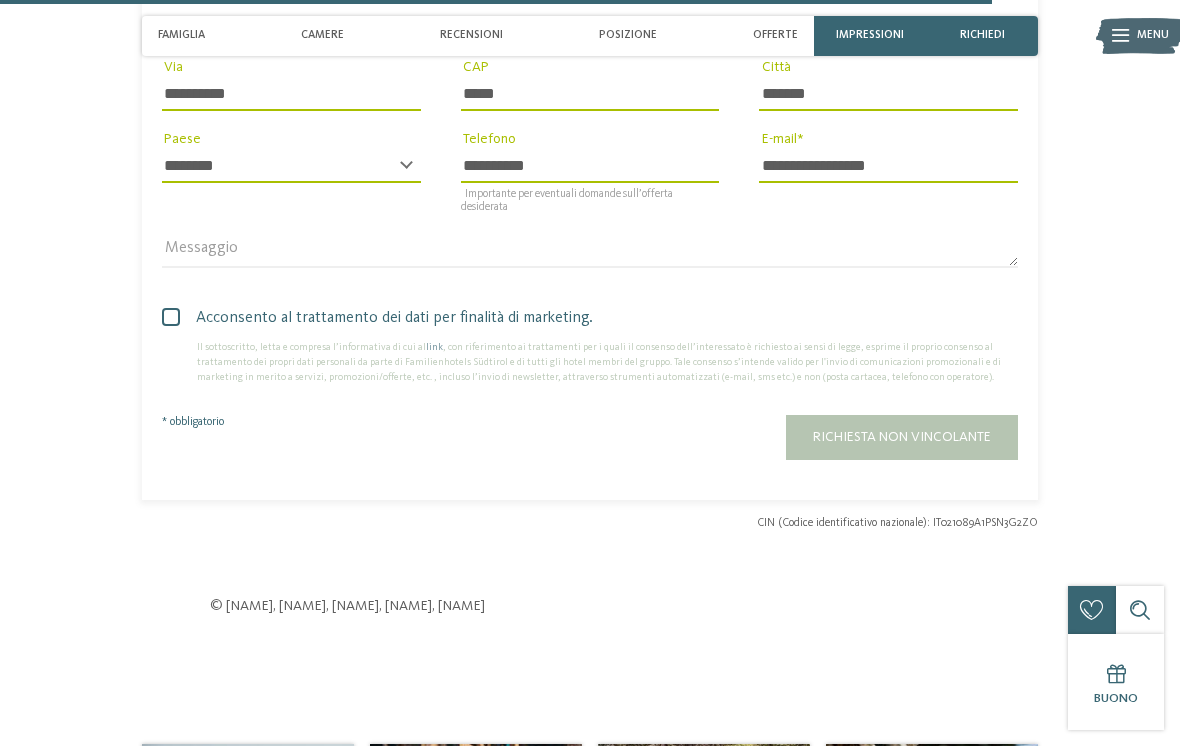 scroll, scrollTop: 0, scrollLeft: 0, axis: both 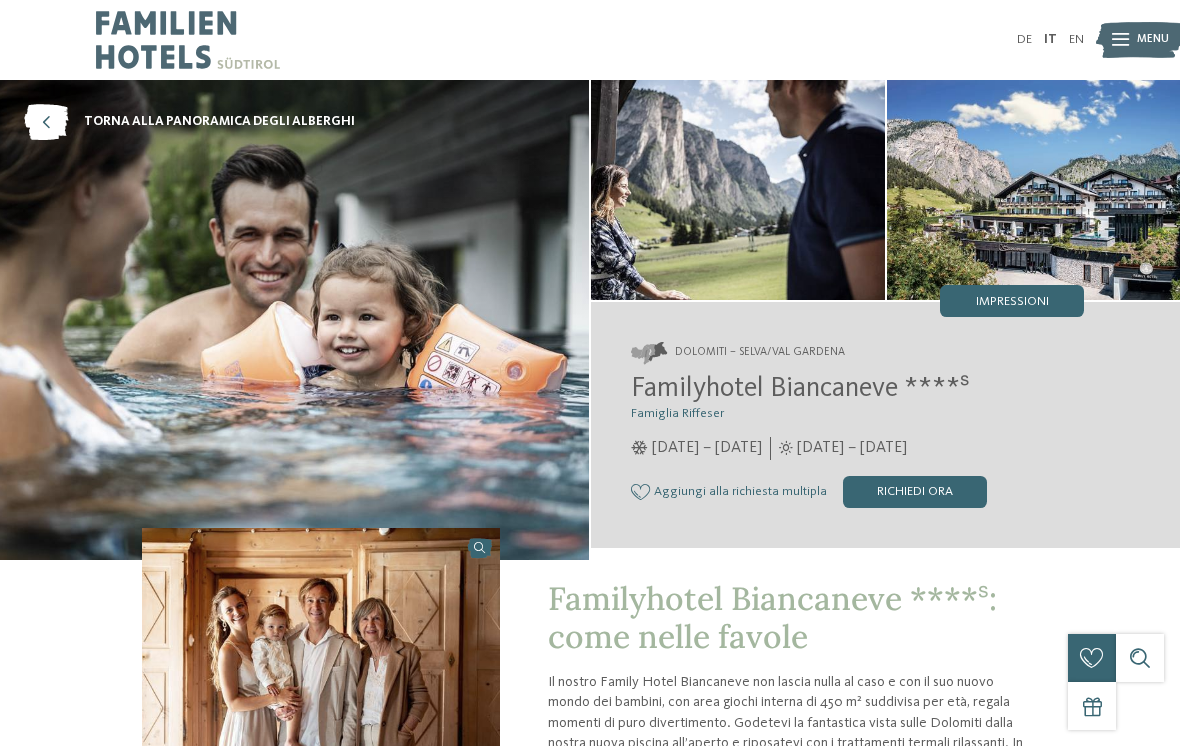 type 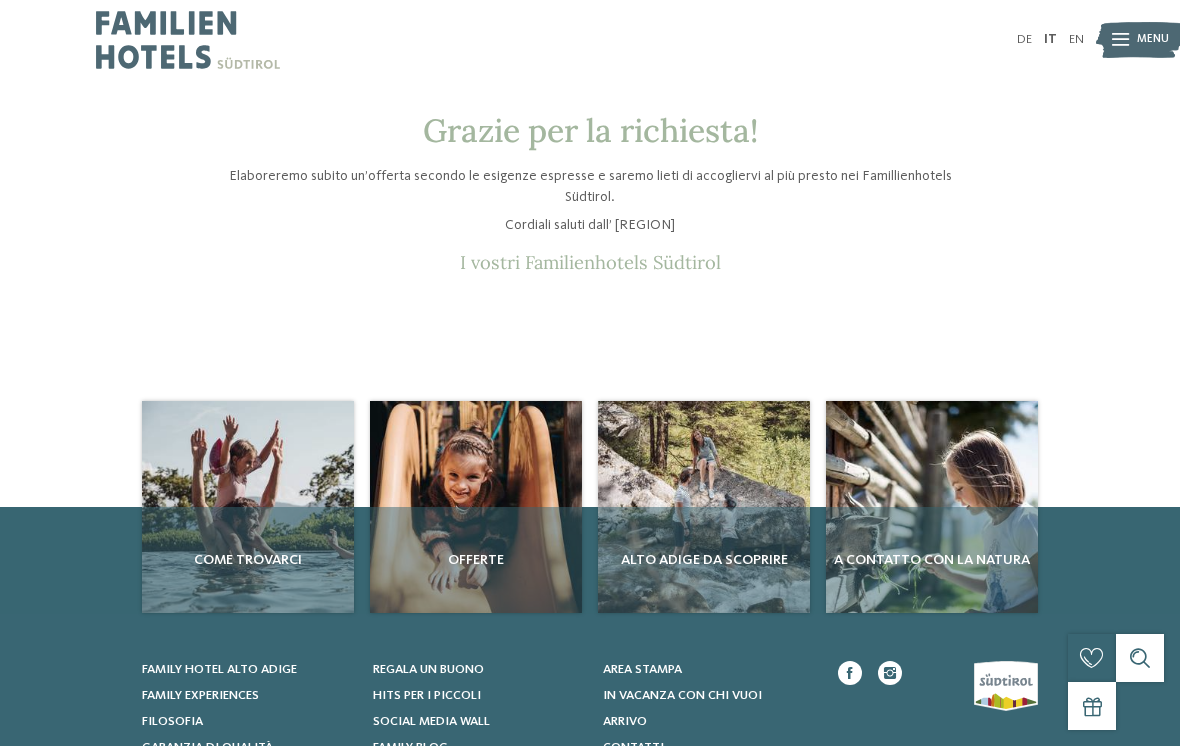 scroll, scrollTop: 0, scrollLeft: 0, axis: both 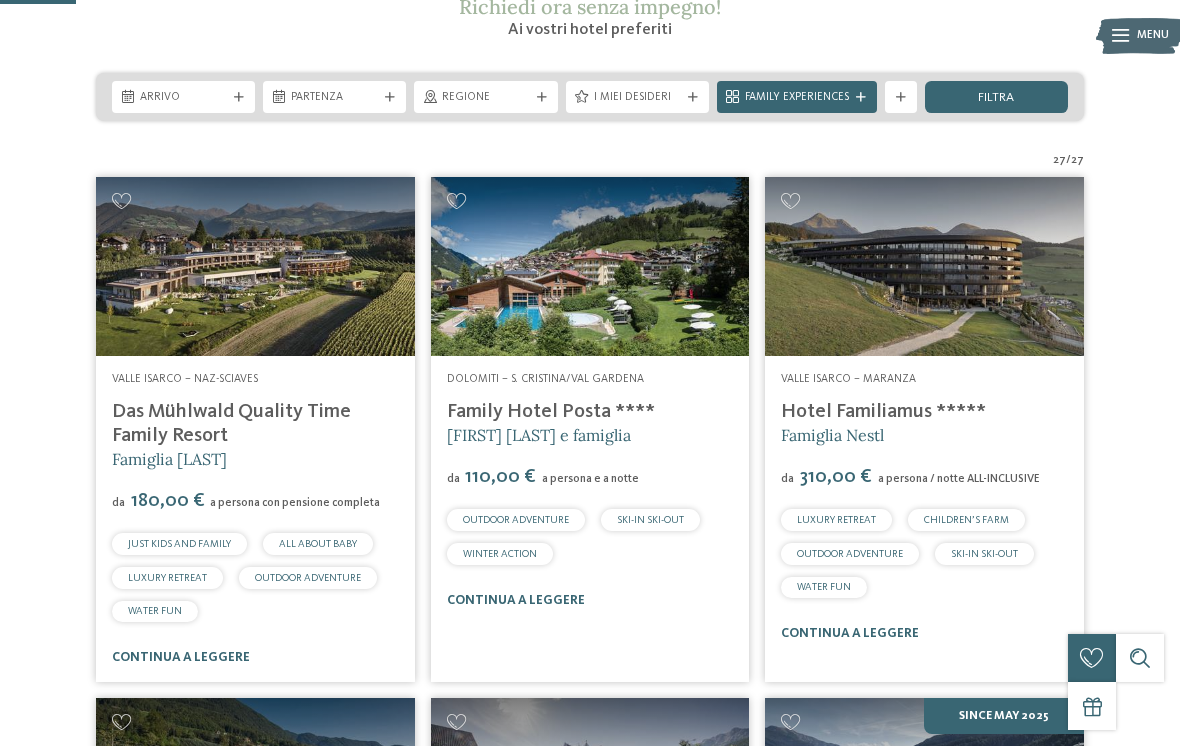 click at bounding box center [590, 266] 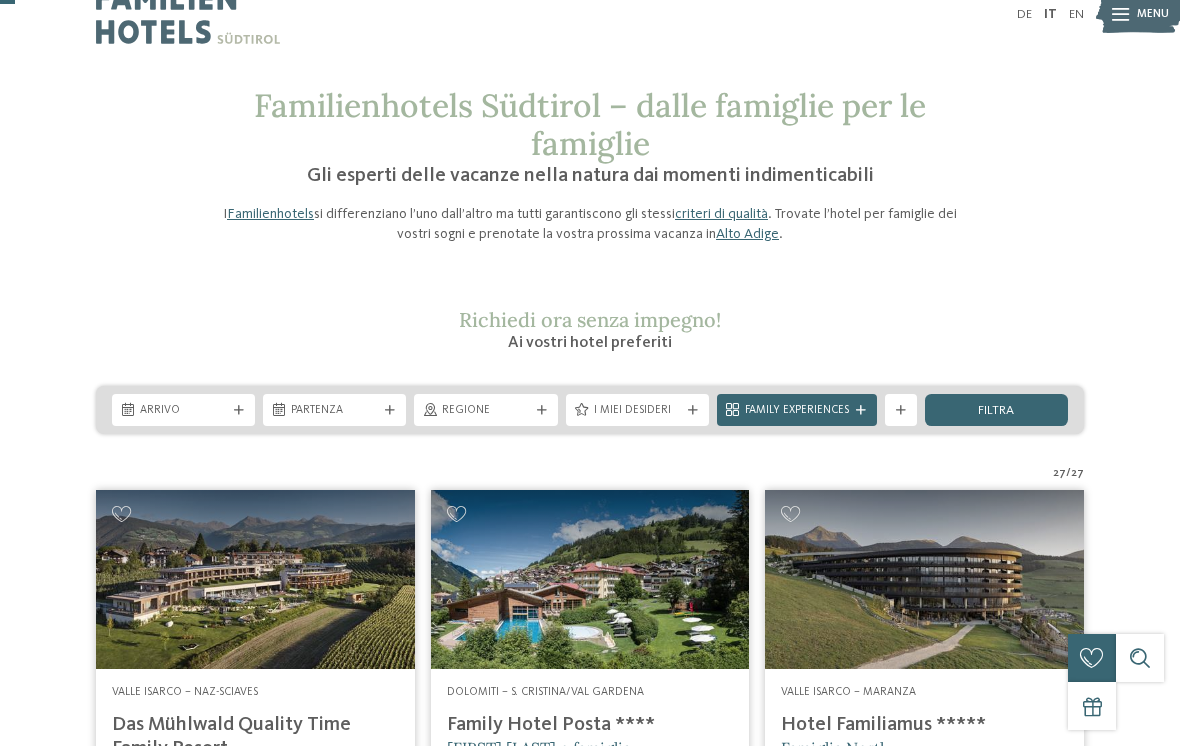 scroll, scrollTop: 134, scrollLeft: 0, axis: vertical 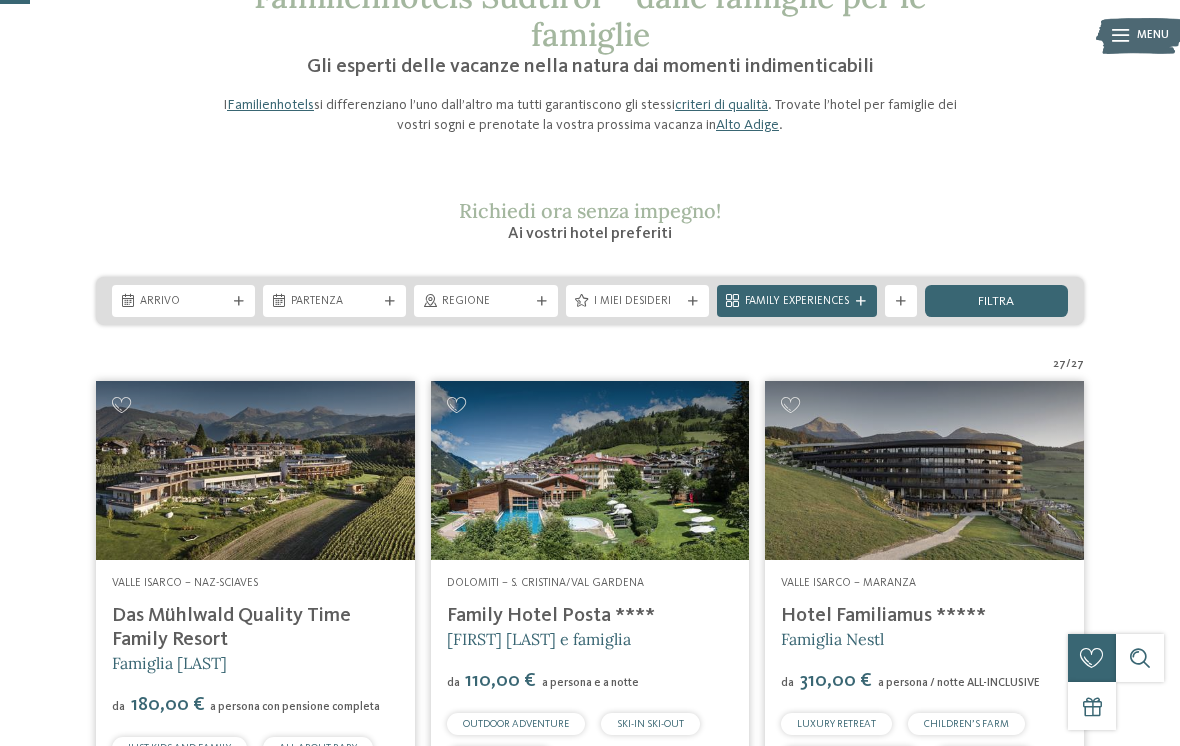 click on "27
/
27" at bounding box center (590, 365) 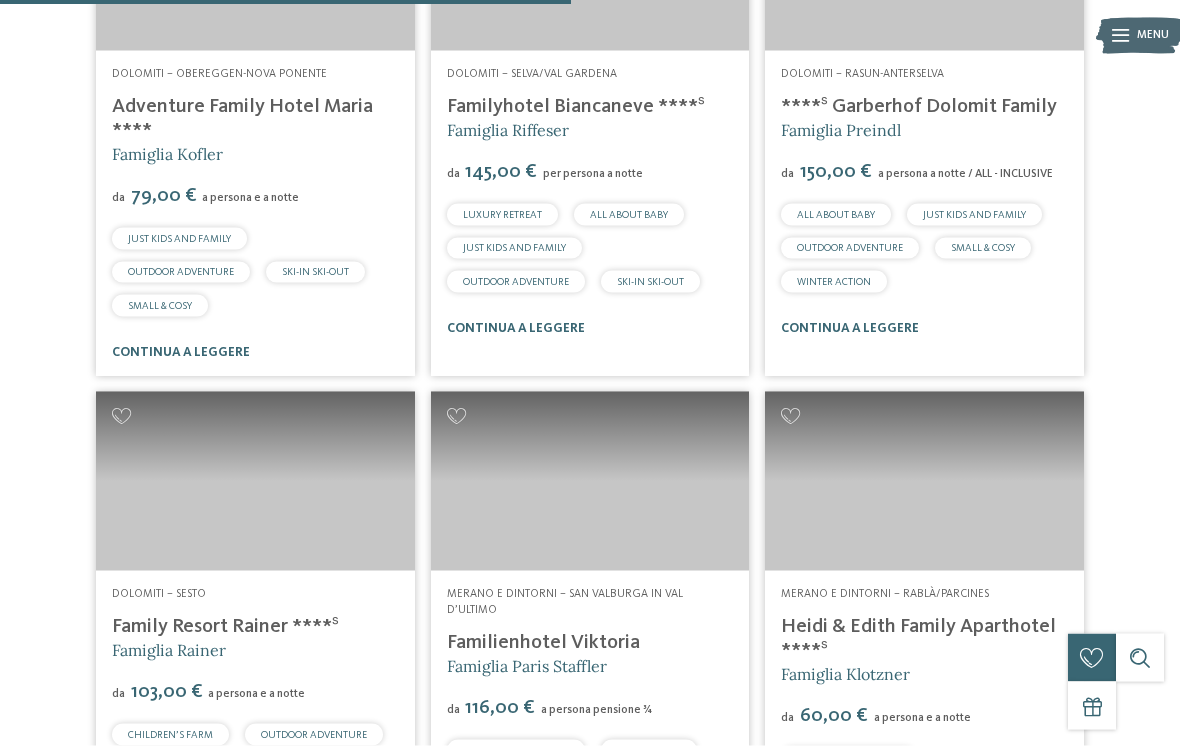 scroll, scrollTop: 2732, scrollLeft: 0, axis: vertical 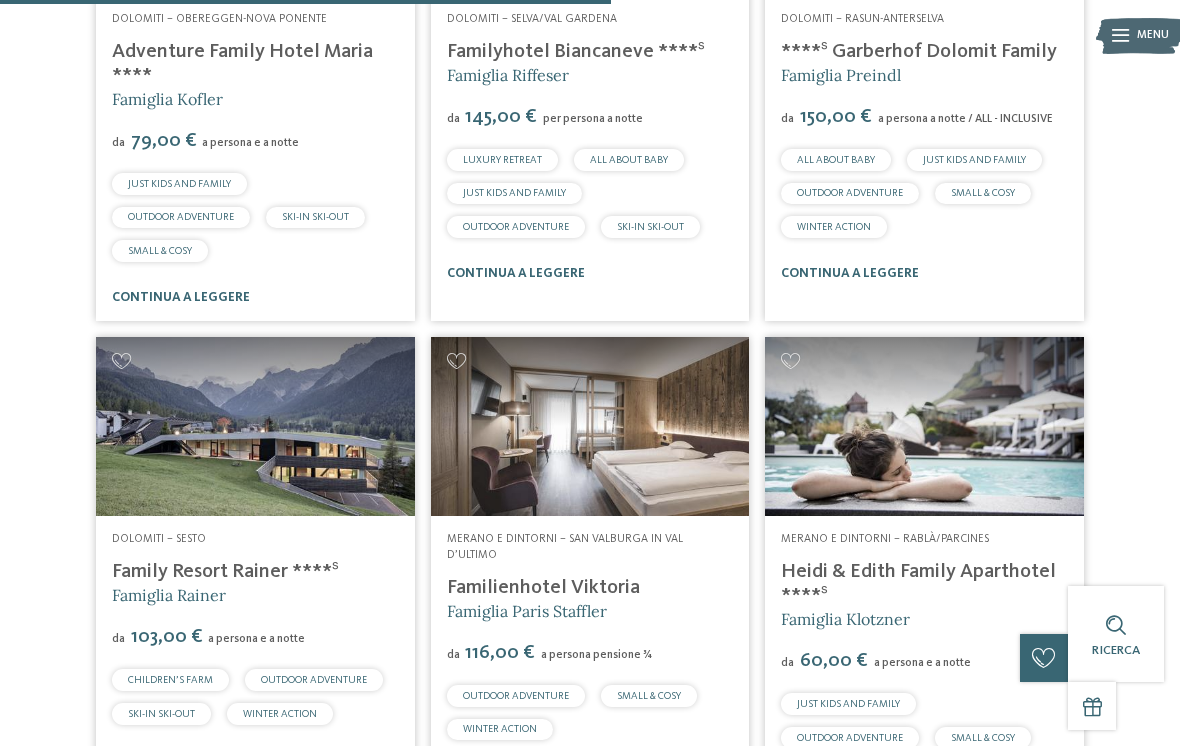 click at bounding box center [255, 426] 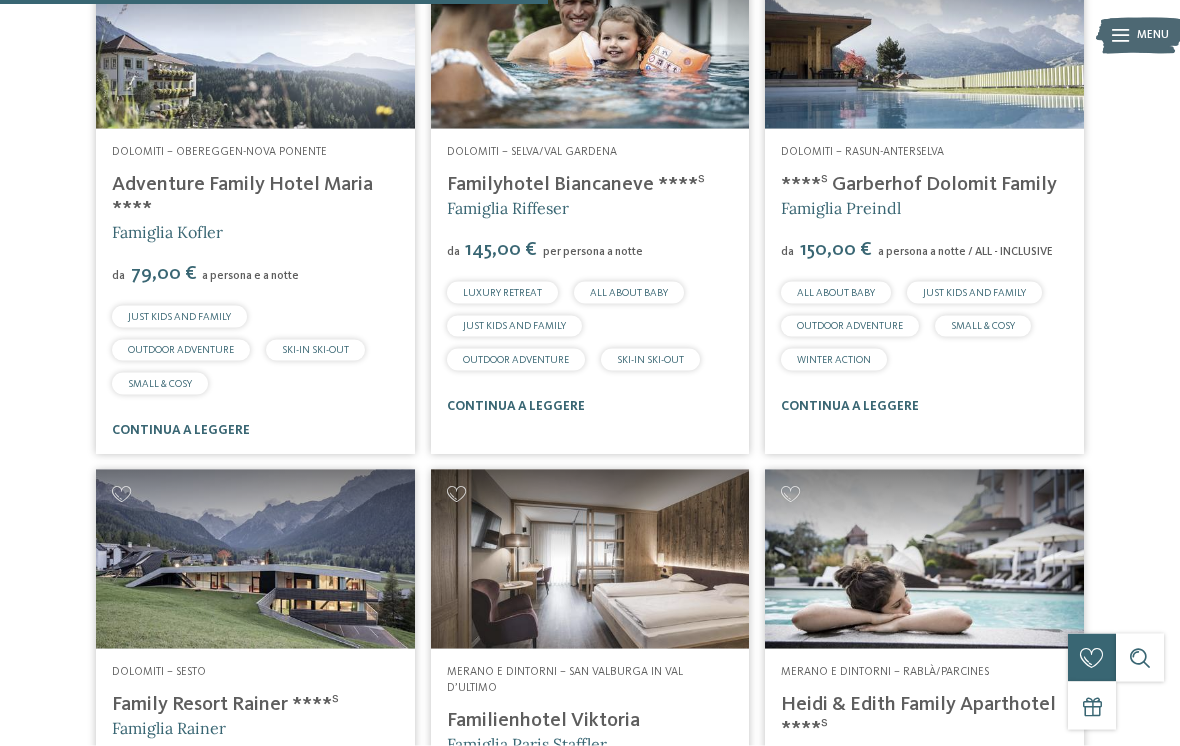 scroll, scrollTop: 2666, scrollLeft: 0, axis: vertical 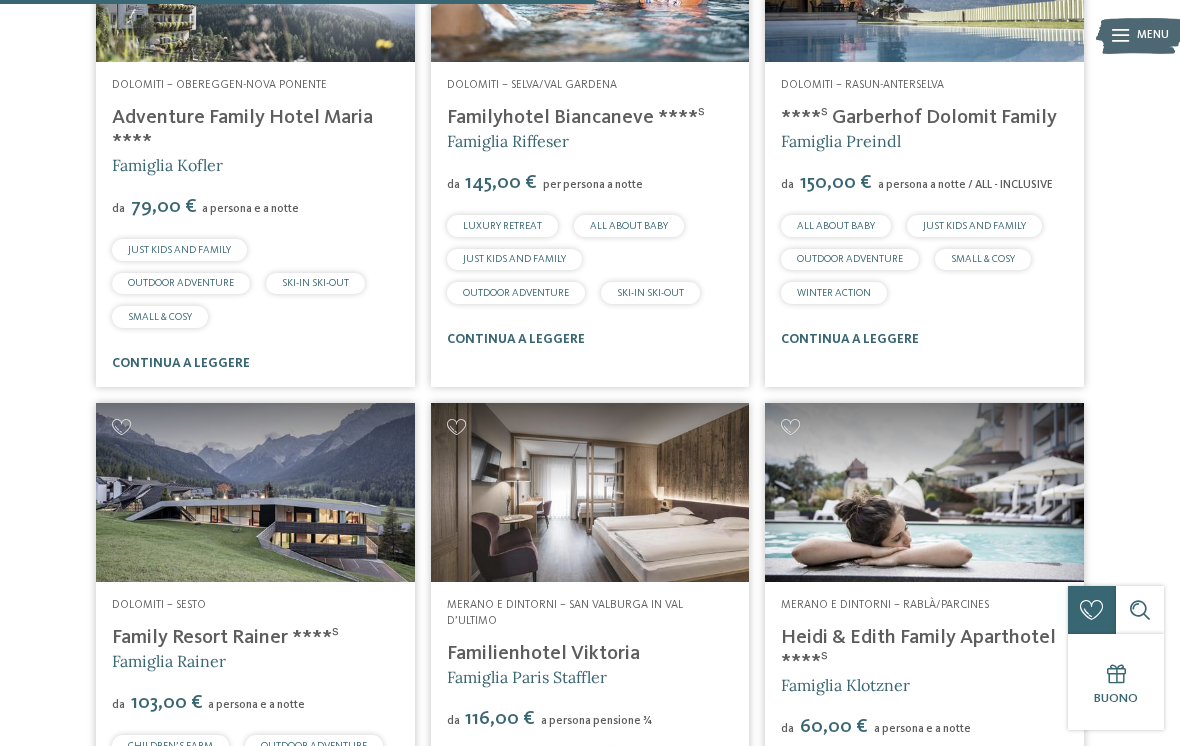 click at bounding box center (255, 492) 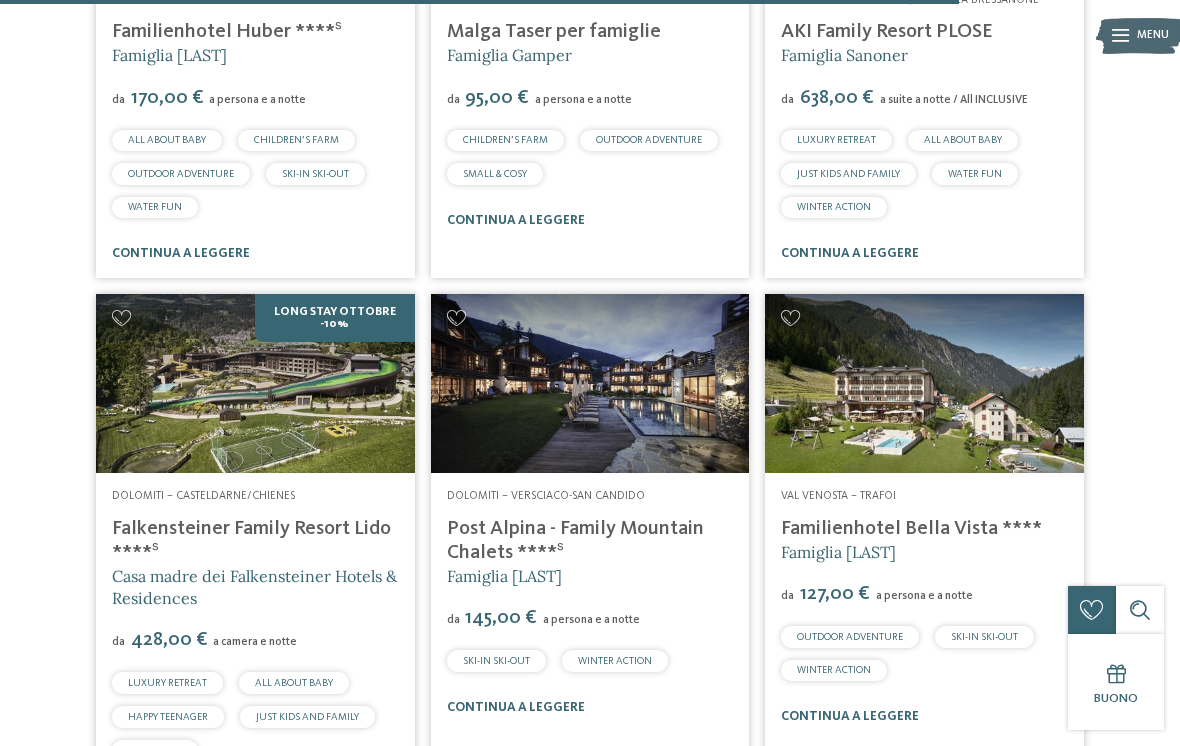 scroll, scrollTop: 4371, scrollLeft: 0, axis: vertical 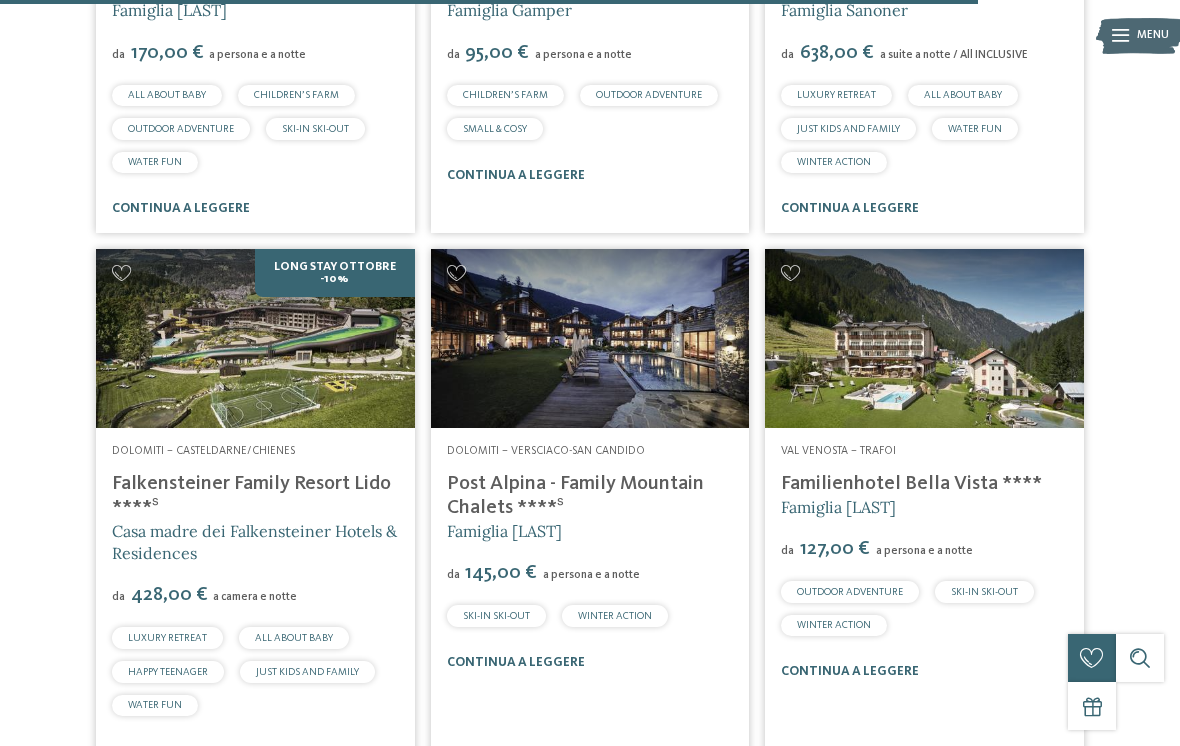 click on "Post Alpina - Family Mountain Chalets ****ˢ" at bounding box center (575, 496) 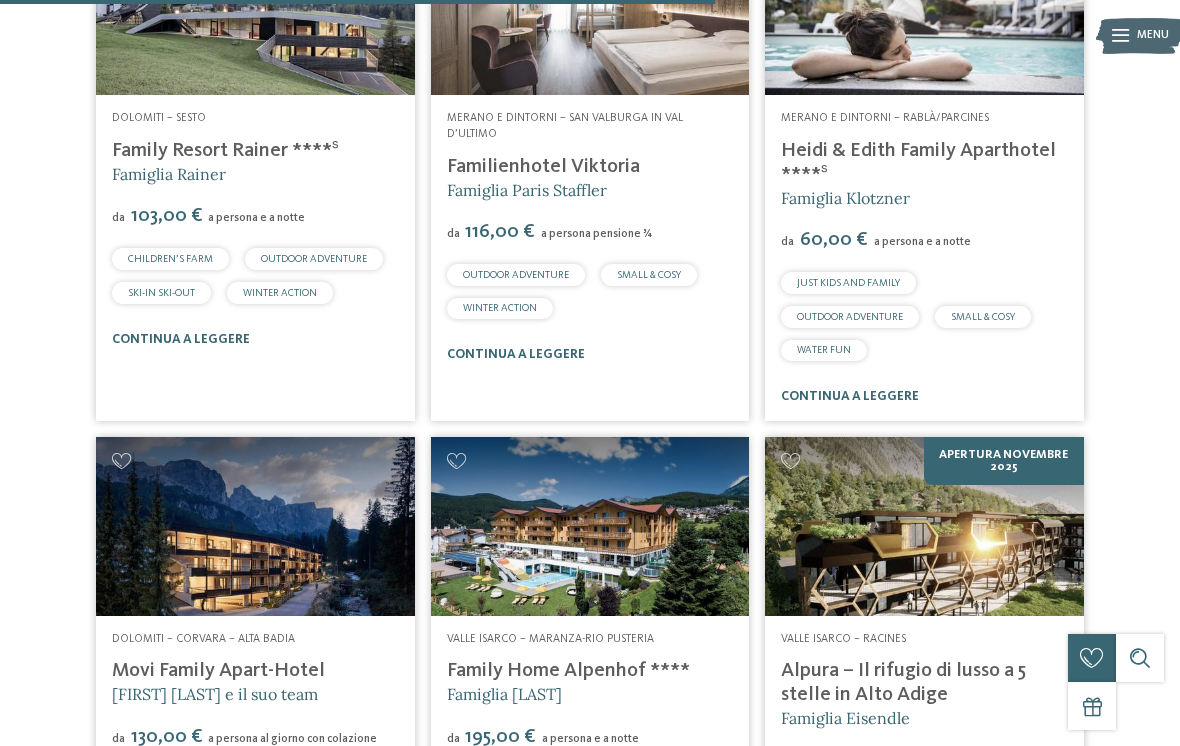 scroll, scrollTop: 3218, scrollLeft: 0, axis: vertical 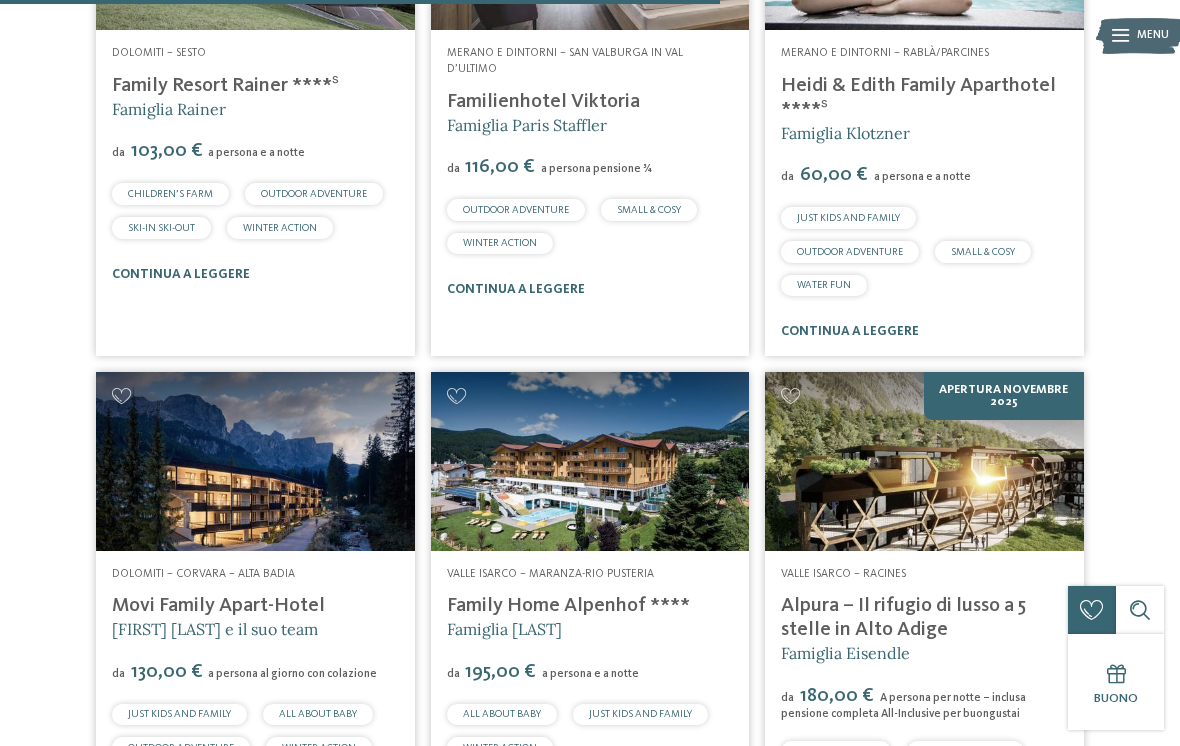 click on "Family Home Alpenhof ****" at bounding box center (568, 606) 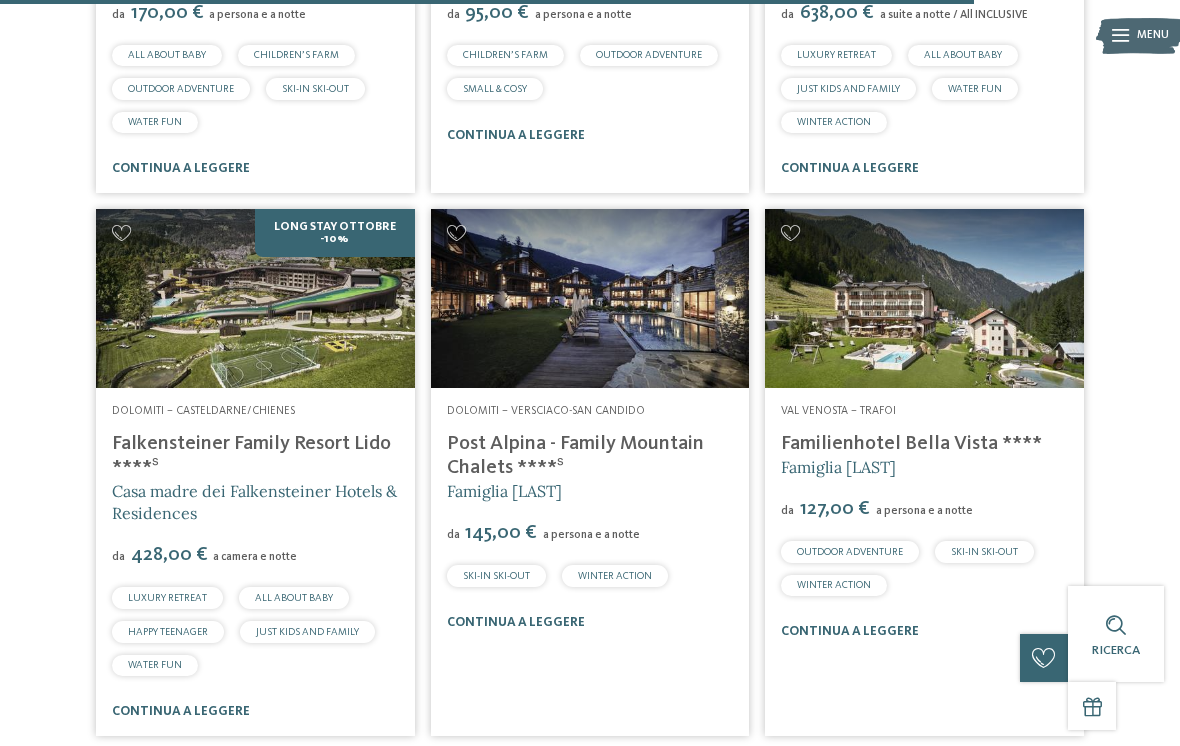 scroll, scrollTop: 4412, scrollLeft: 0, axis: vertical 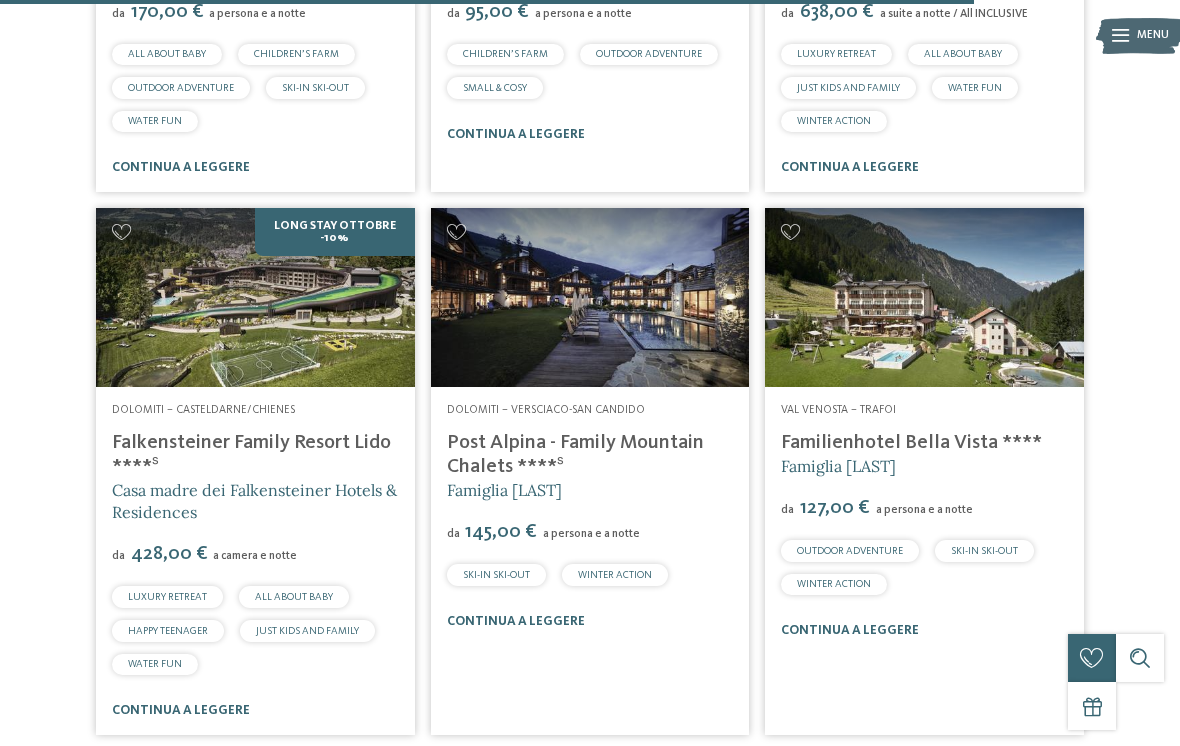 click on "Dolomiti – Versciaco-San Candido
Post Alpina - Family Mountain Chalets ****ˢ
Famiglia Wachtler
da
145,00 €
a persona e a notte
SKI-IN SKI-OUT
WINTER ACTION" at bounding box center [590, 516] 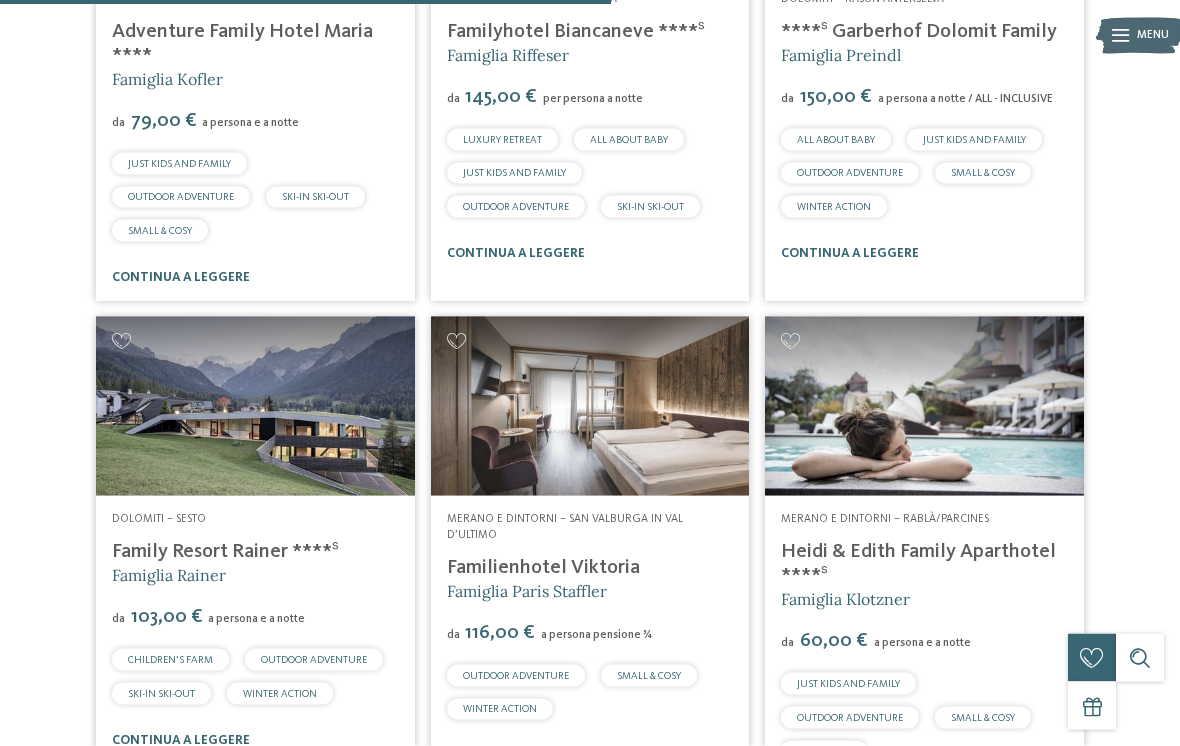 scroll, scrollTop: 2753, scrollLeft: 0, axis: vertical 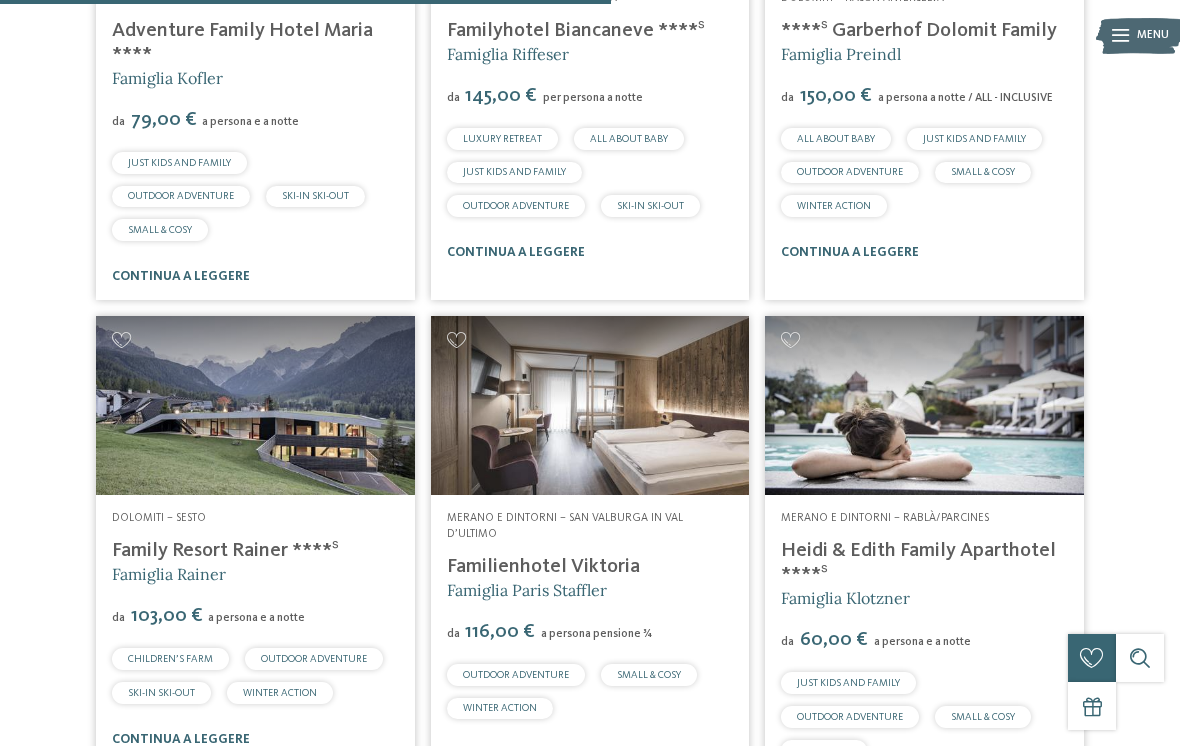 click on "Heidi & Edith Family Aparthotel ****ˢ" at bounding box center [918, 563] 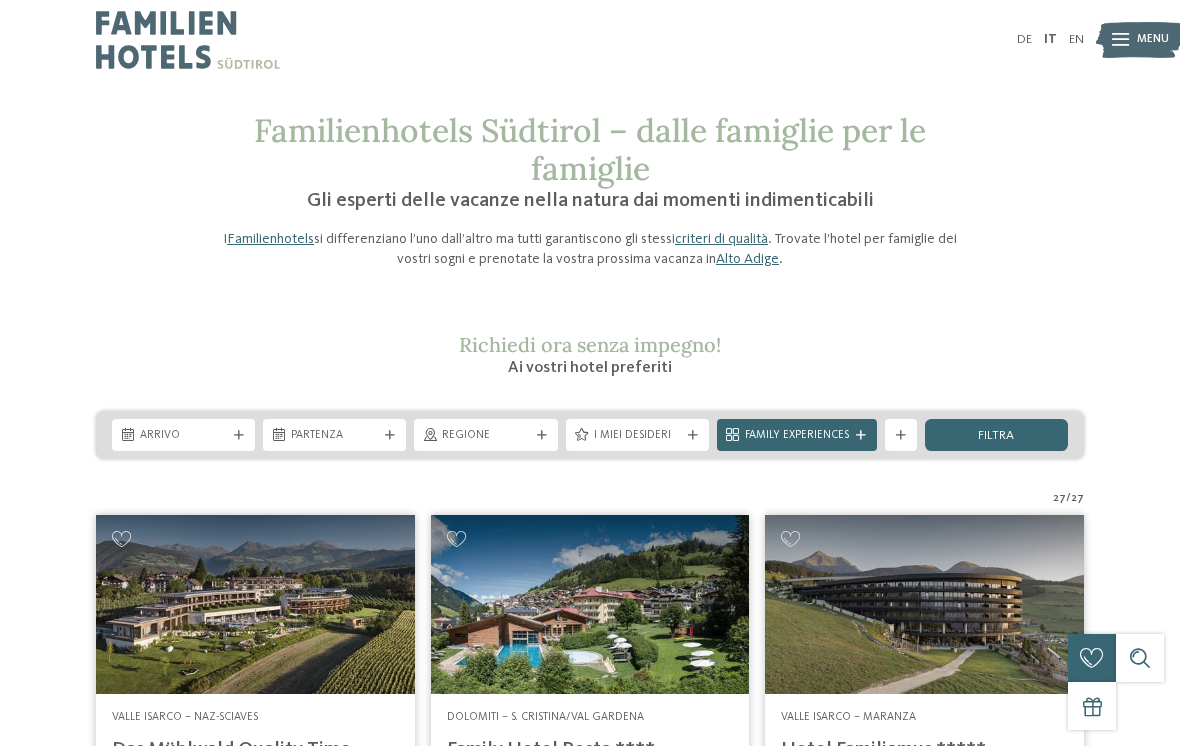 click on "Family Experiences" at bounding box center (797, 435) 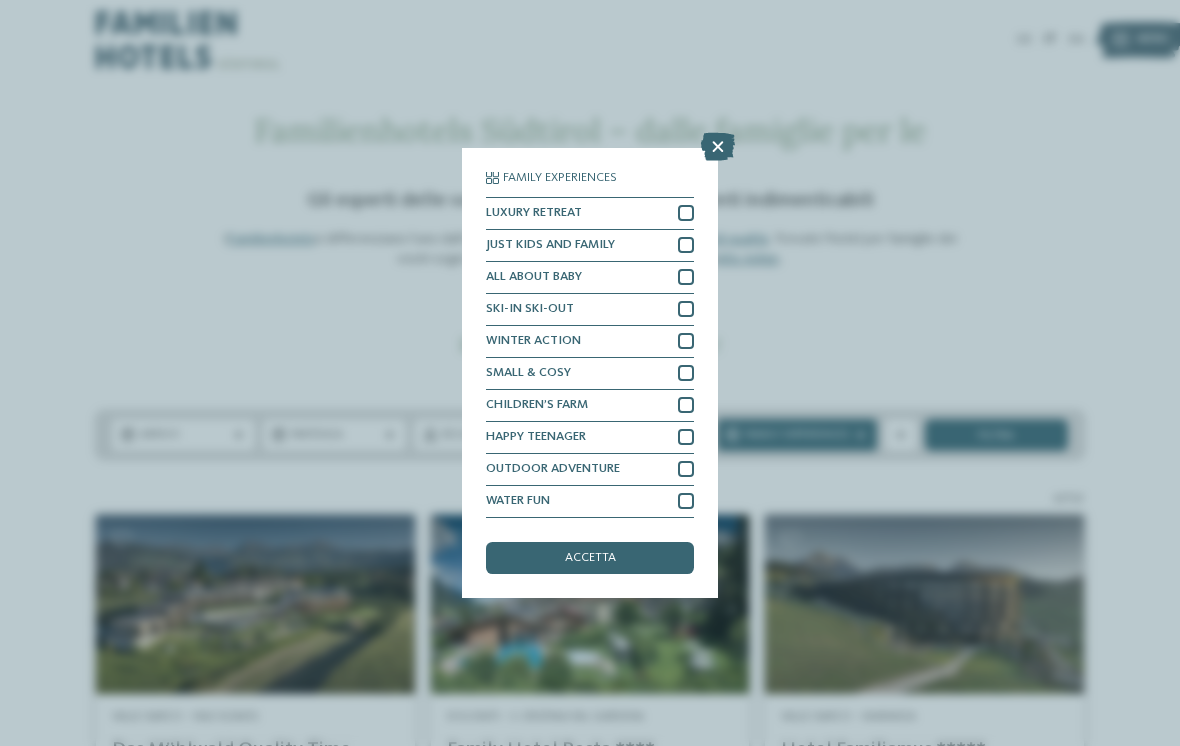 click on "Family Experiences
LUXURY RETREAT
JUST KIDS AND FAMILY" at bounding box center (590, 373) 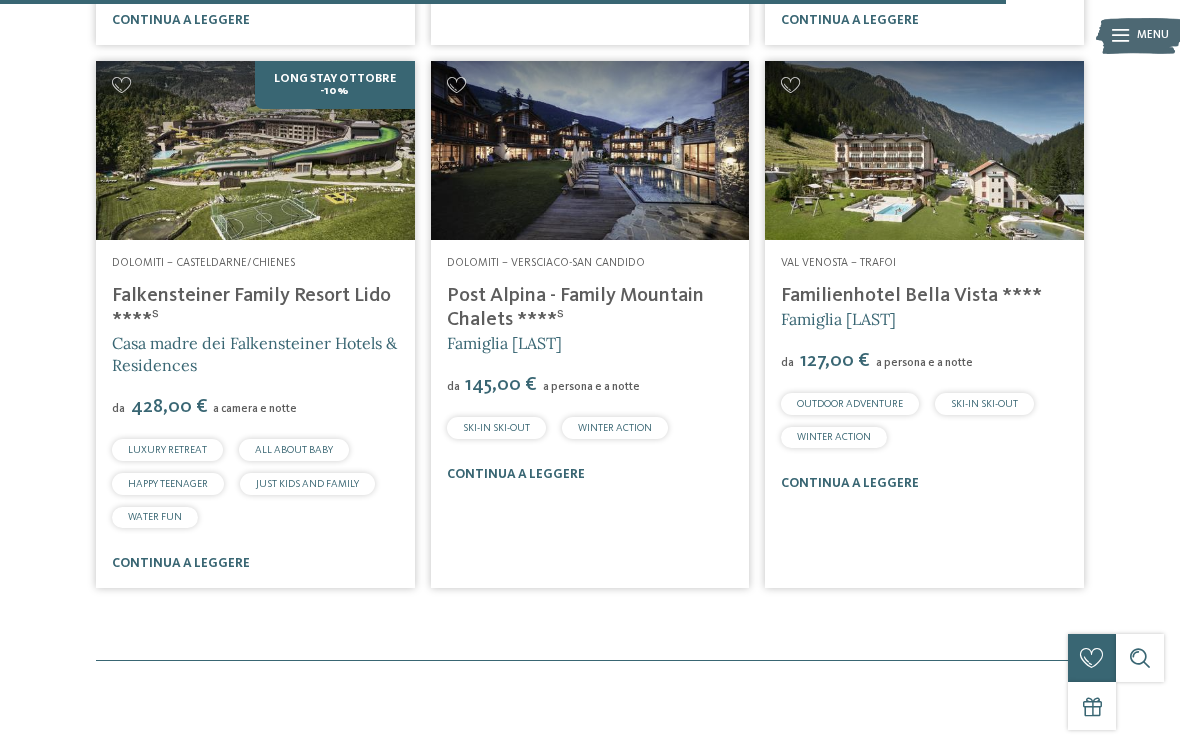 scroll, scrollTop: 4555, scrollLeft: 0, axis: vertical 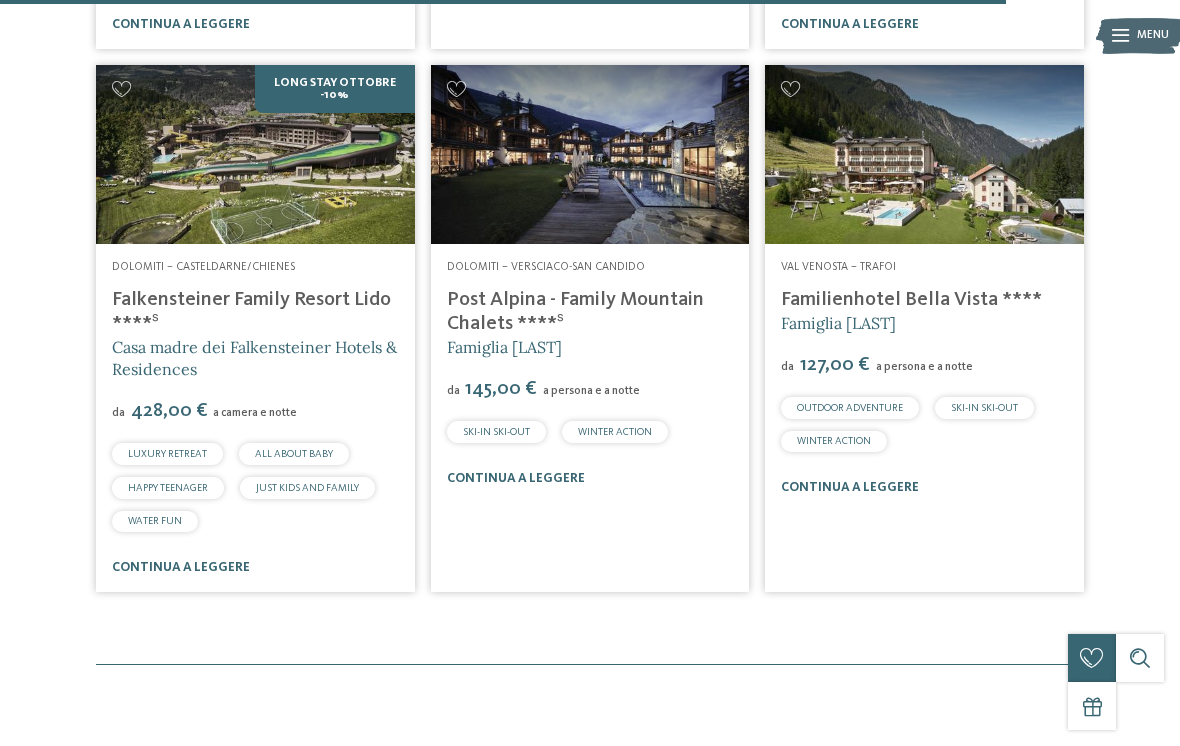 click on "Familienhotel Bella Vista ****" at bounding box center [911, 300] 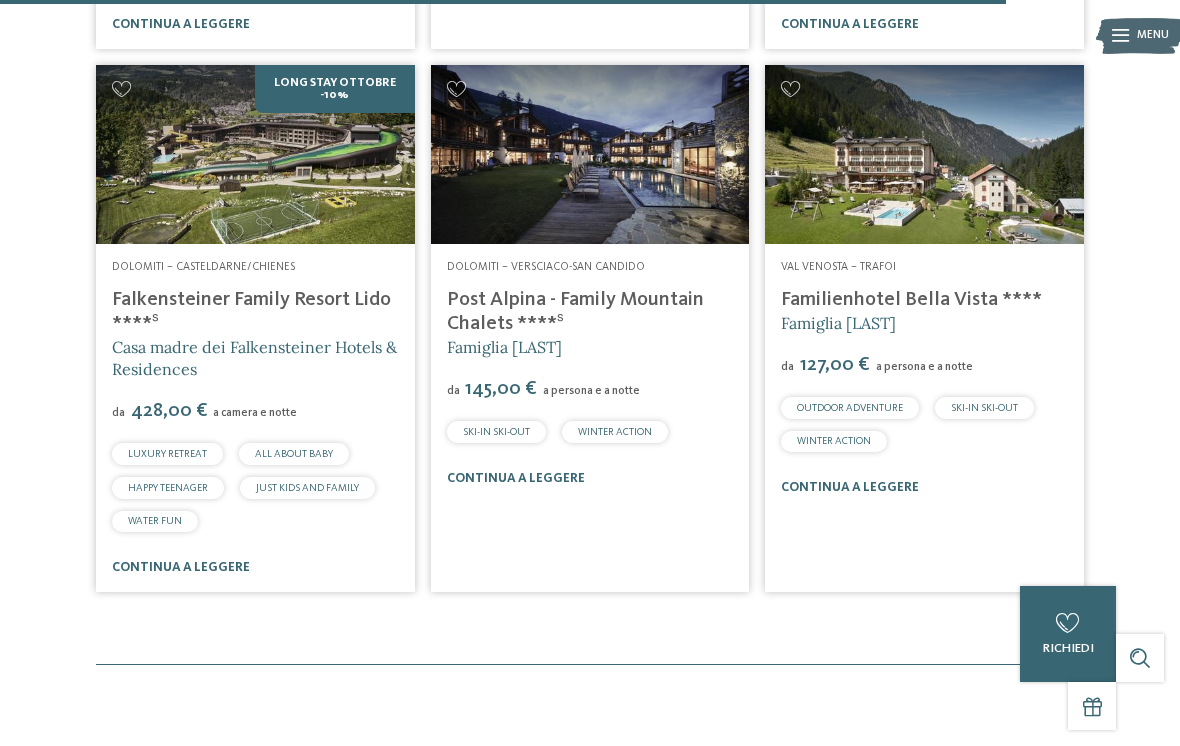 click on "Familienhotel Bella Vista ****" at bounding box center [911, 300] 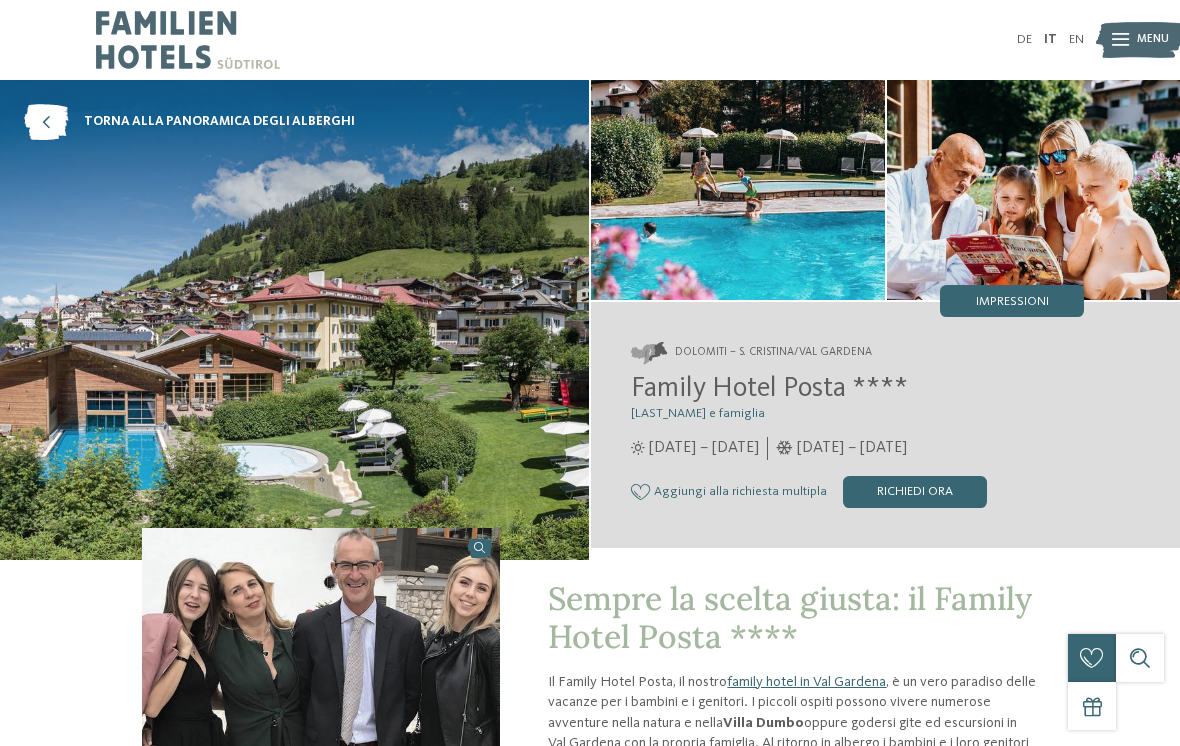 scroll, scrollTop: 0, scrollLeft: 0, axis: both 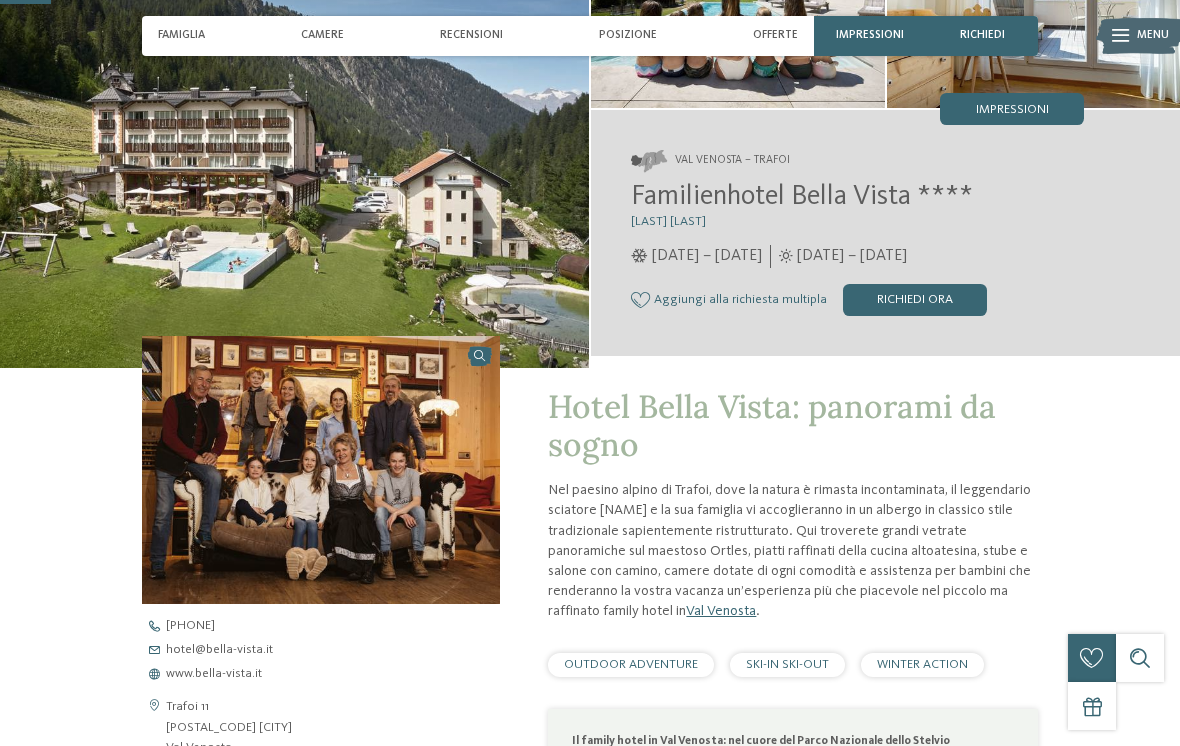 click at bounding box center (294, 128) 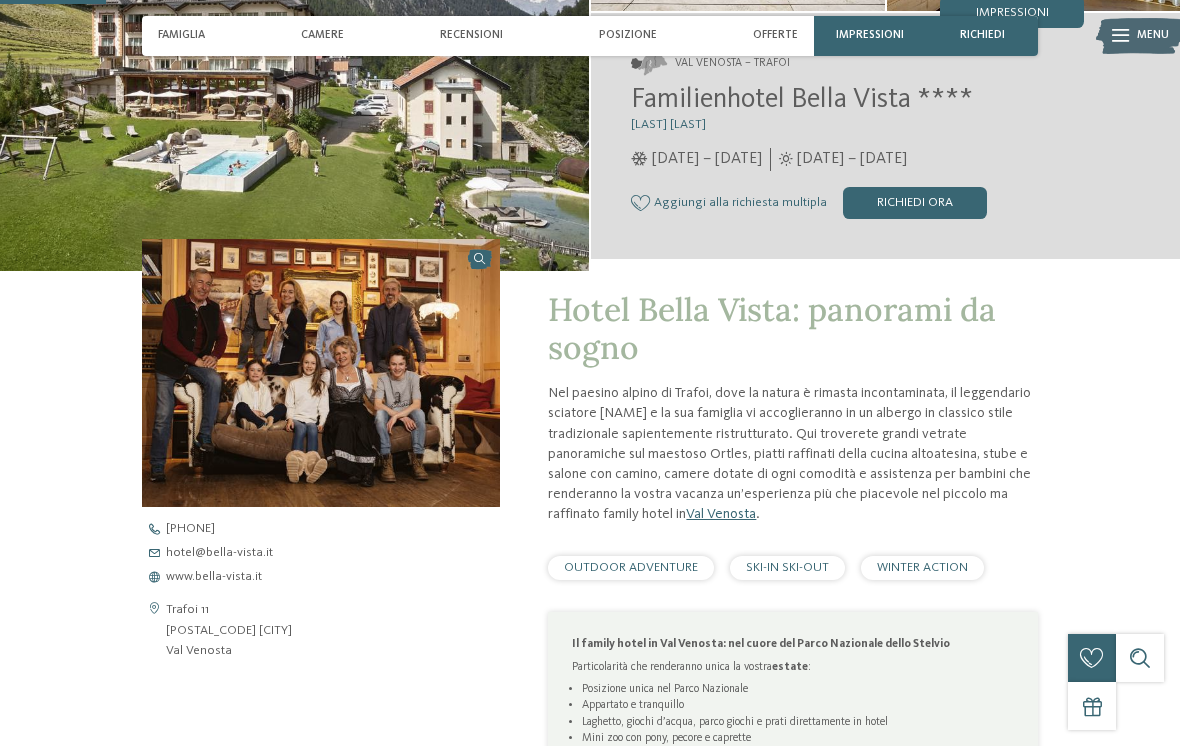 scroll, scrollTop: 0, scrollLeft: 0, axis: both 